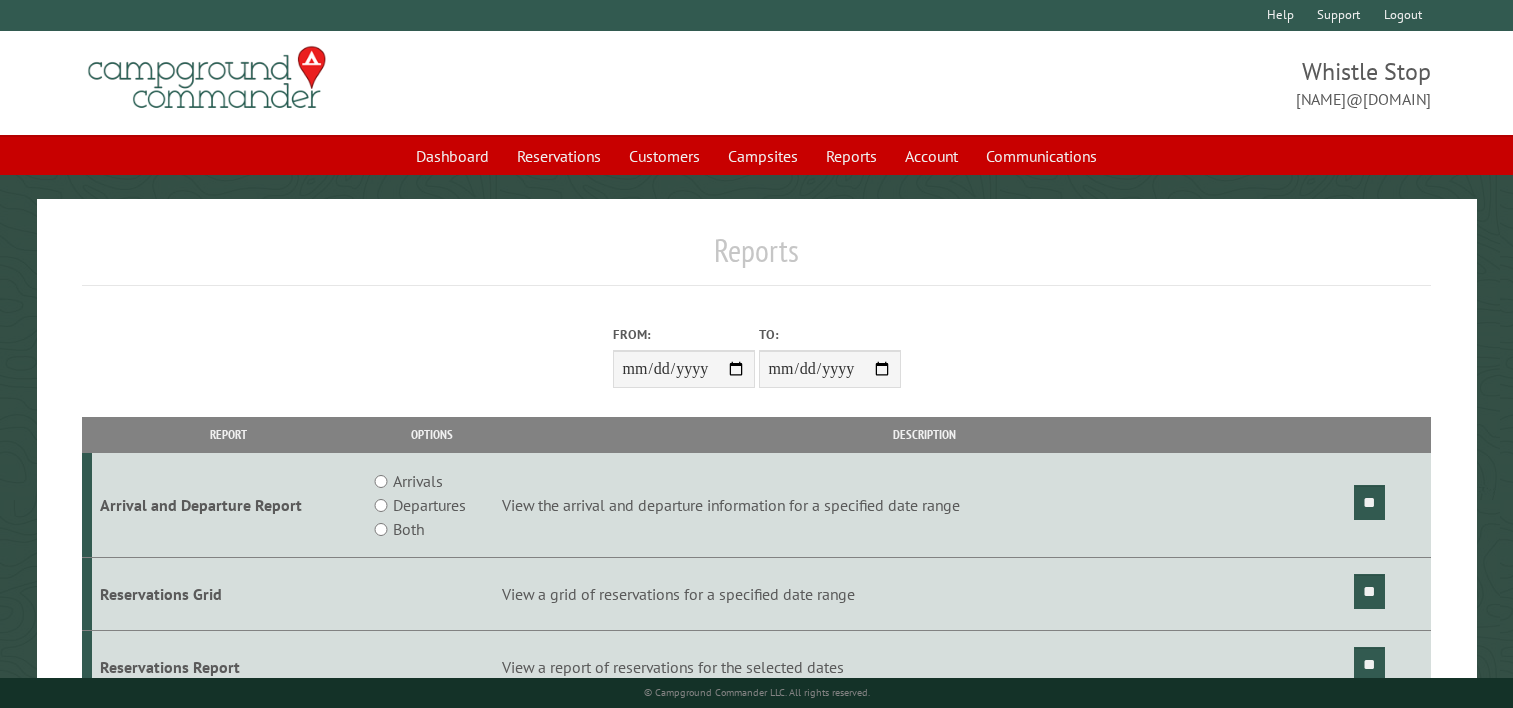 scroll, scrollTop: 0, scrollLeft: 0, axis: both 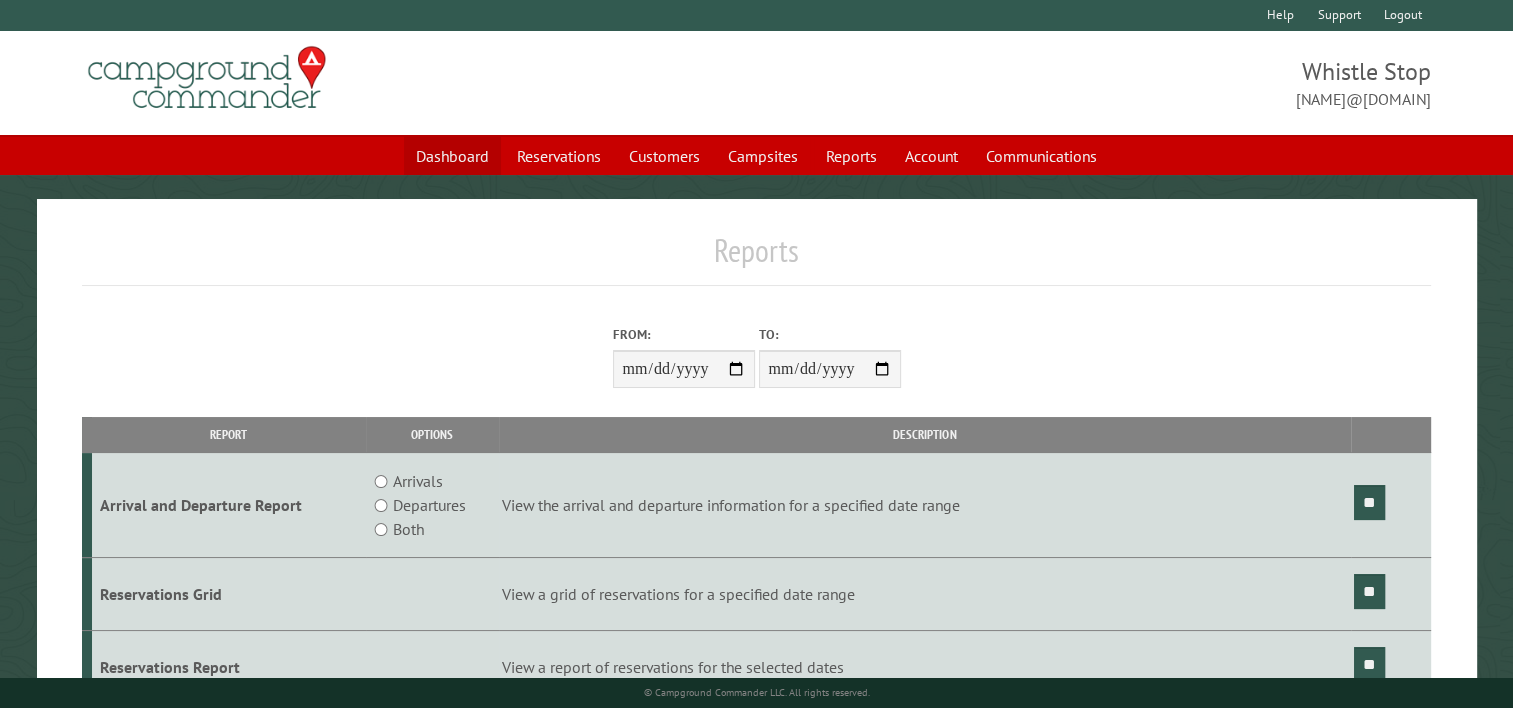 click on "Dashboard" at bounding box center (452, 156) 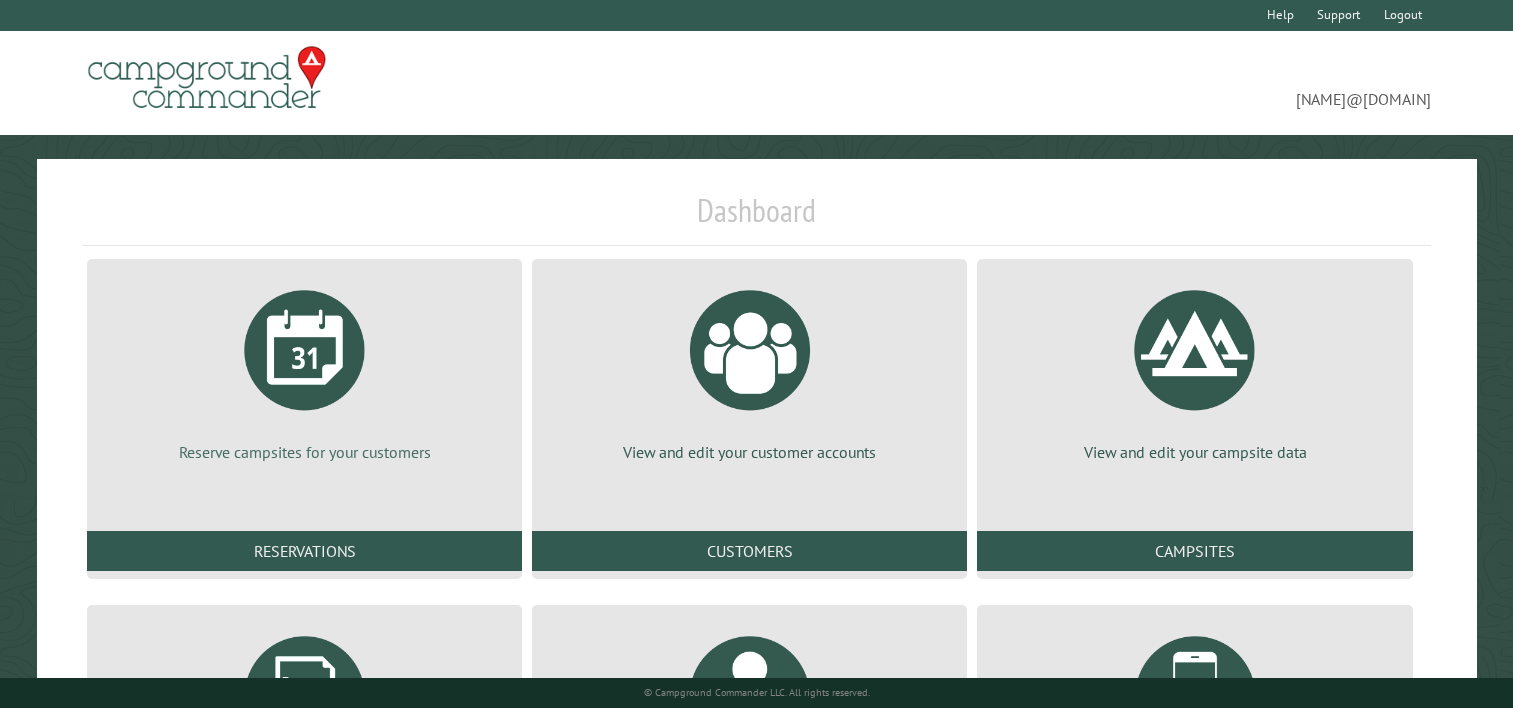 scroll, scrollTop: 0, scrollLeft: 0, axis: both 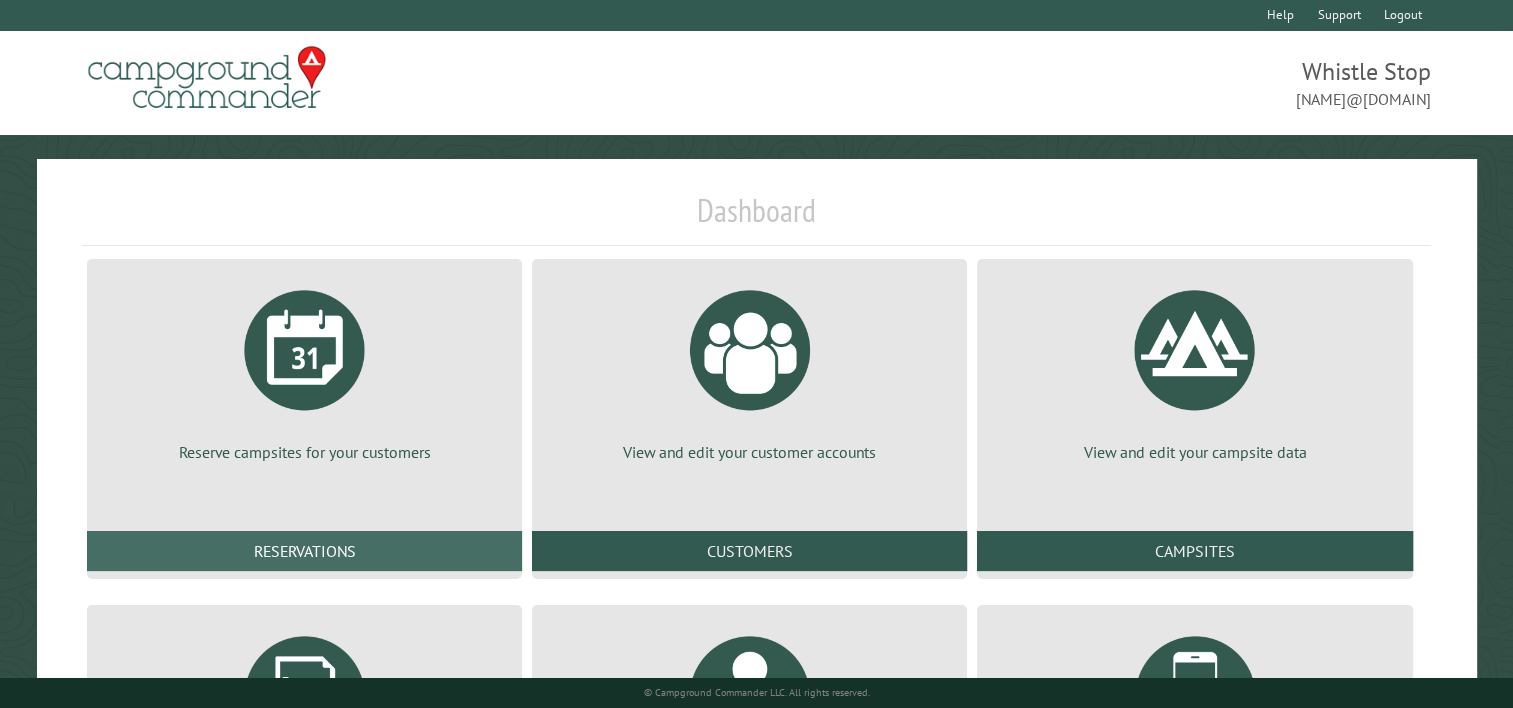 click on "Reservations" at bounding box center (304, 551) 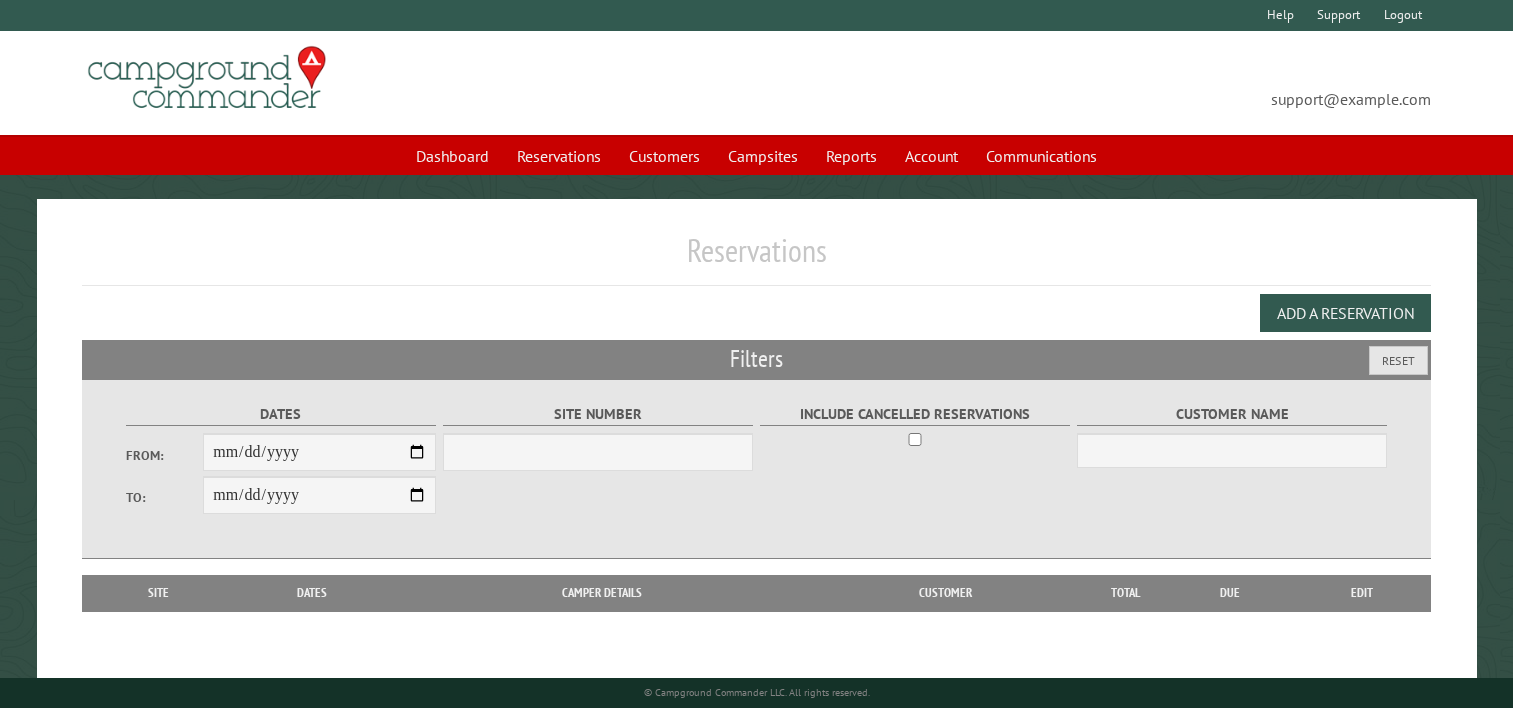 scroll, scrollTop: 0, scrollLeft: 0, axis: both 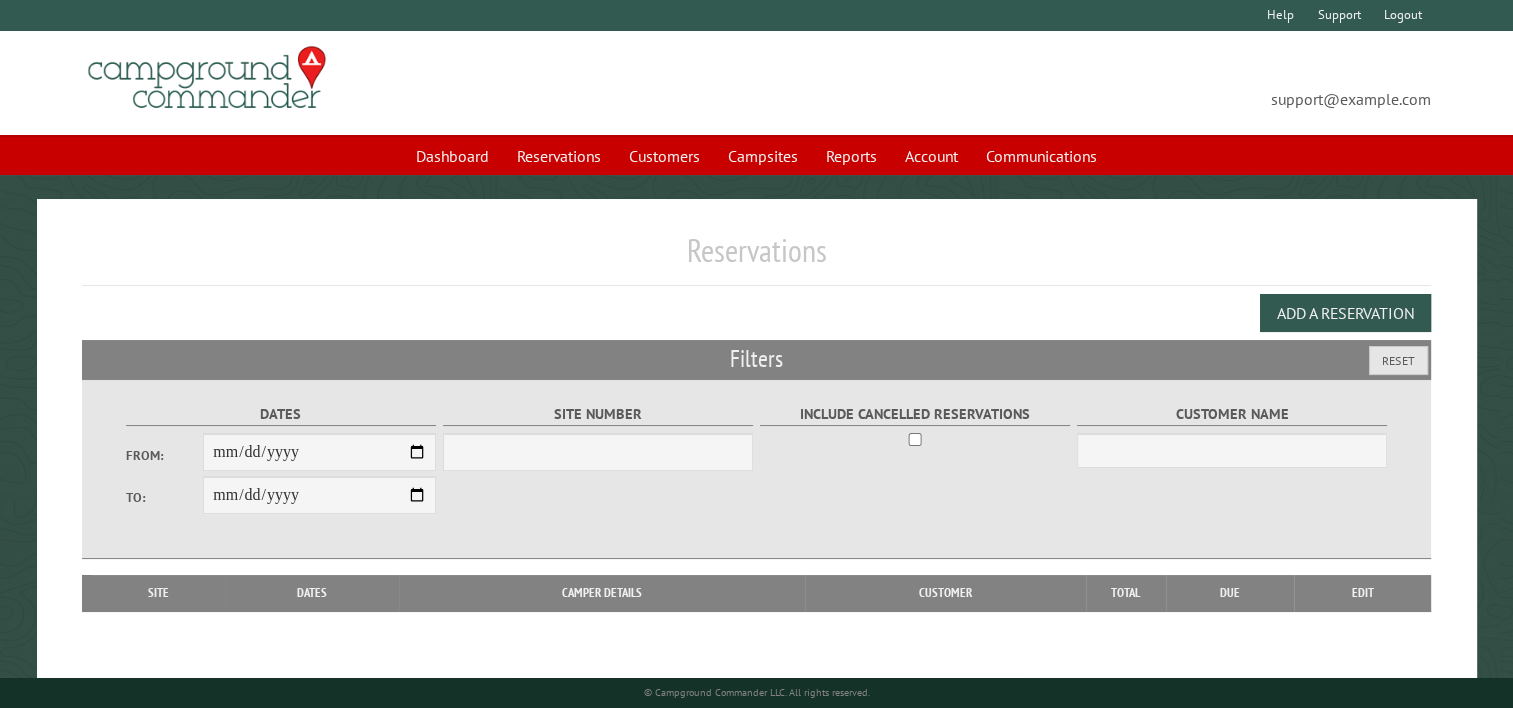 select on "***" 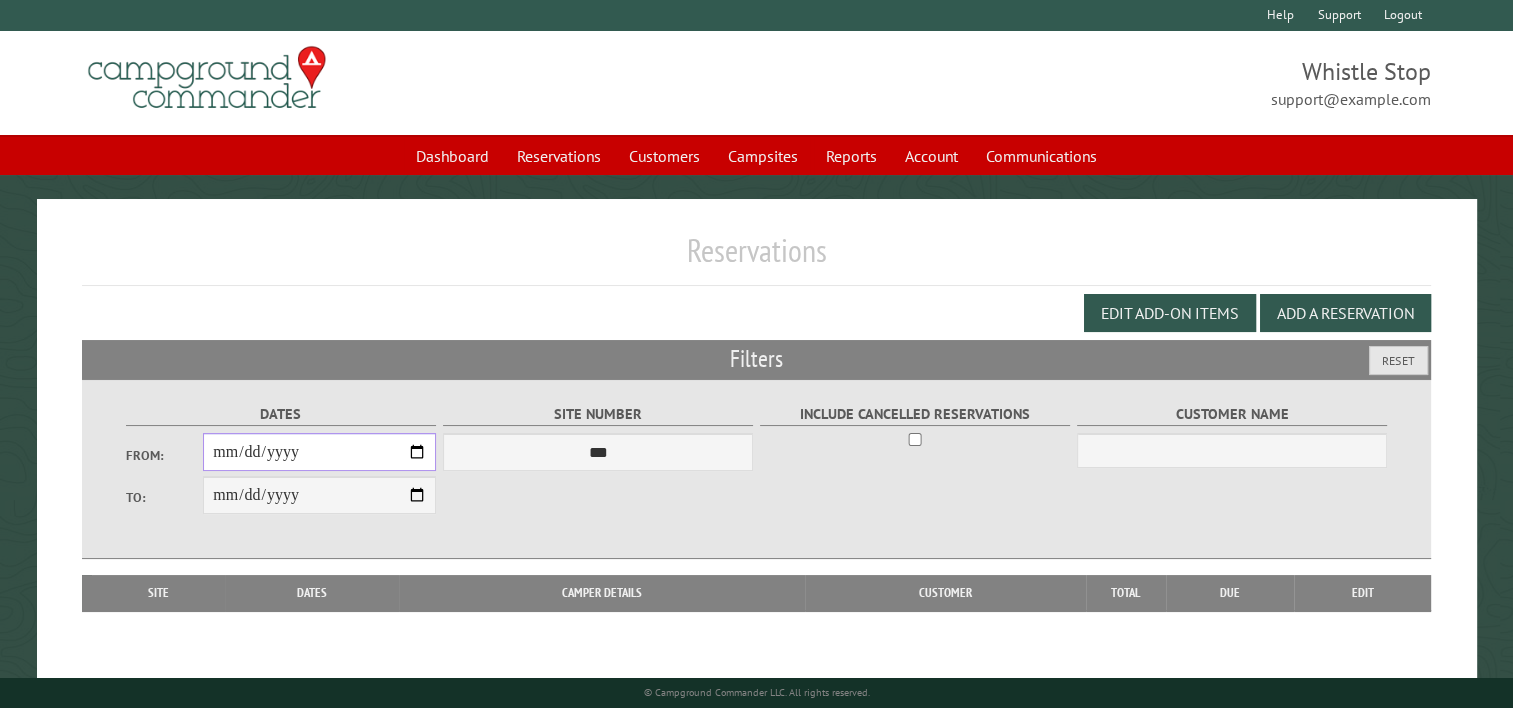 click on "From:" at bounding box center (319, 452) 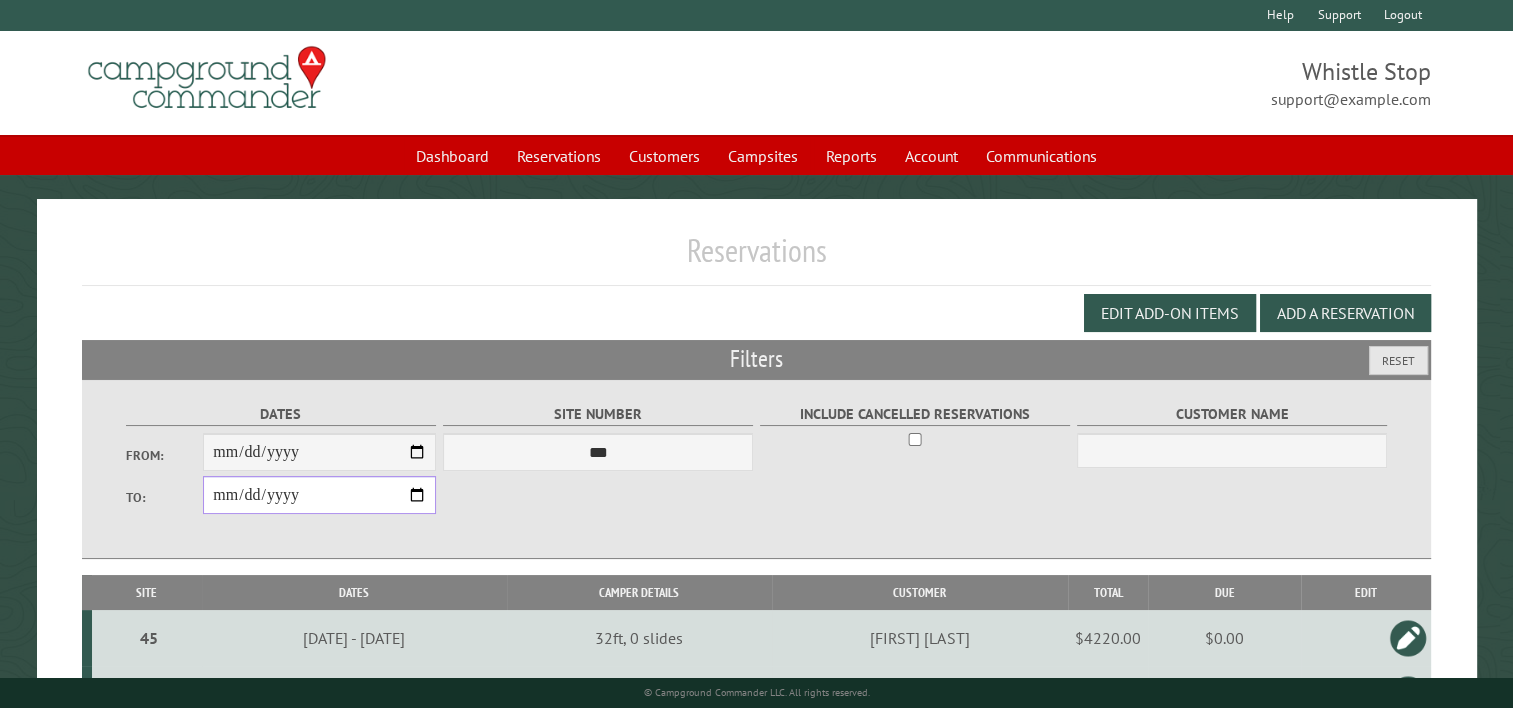 click on "**********" at bounding box center (319, 495) 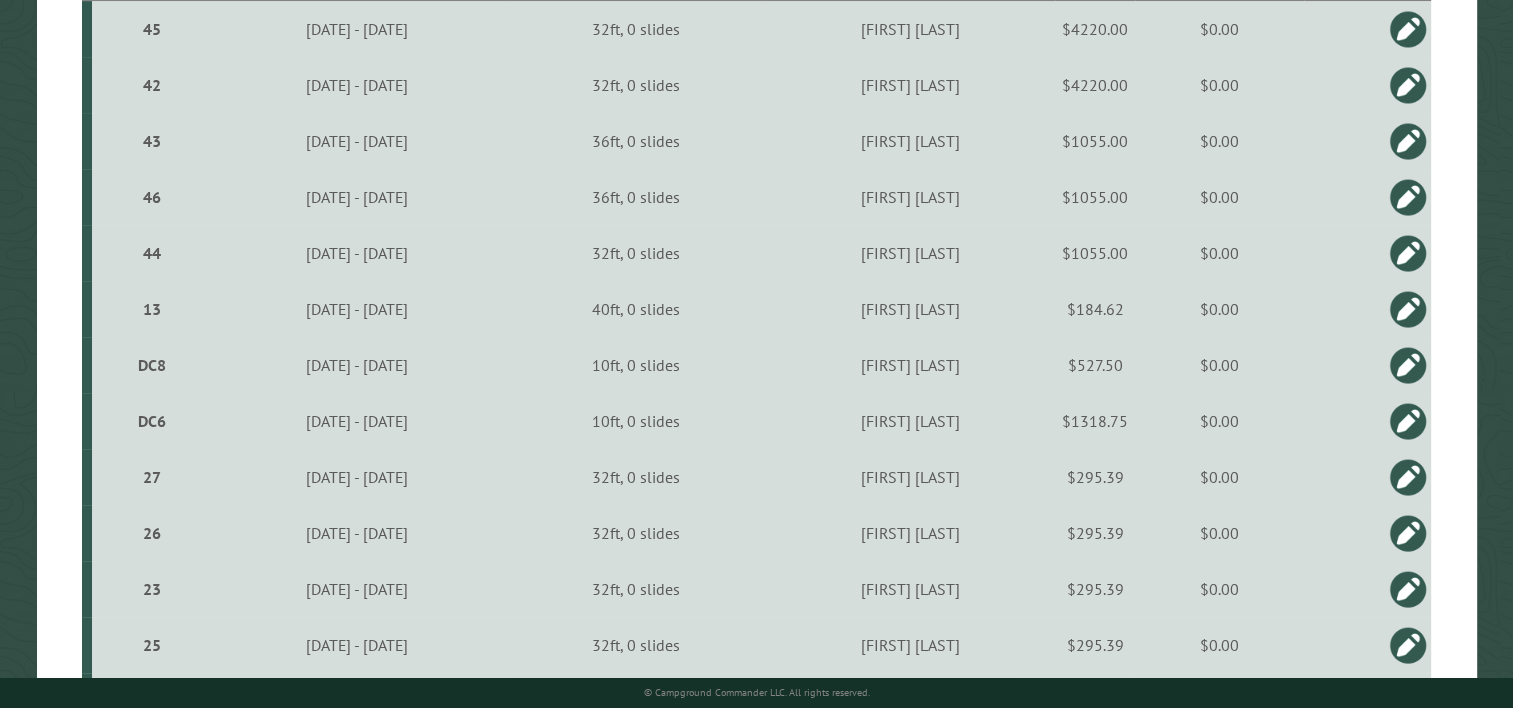 scroll, scrollTop: 0, scrollLeft: 0, axis: both 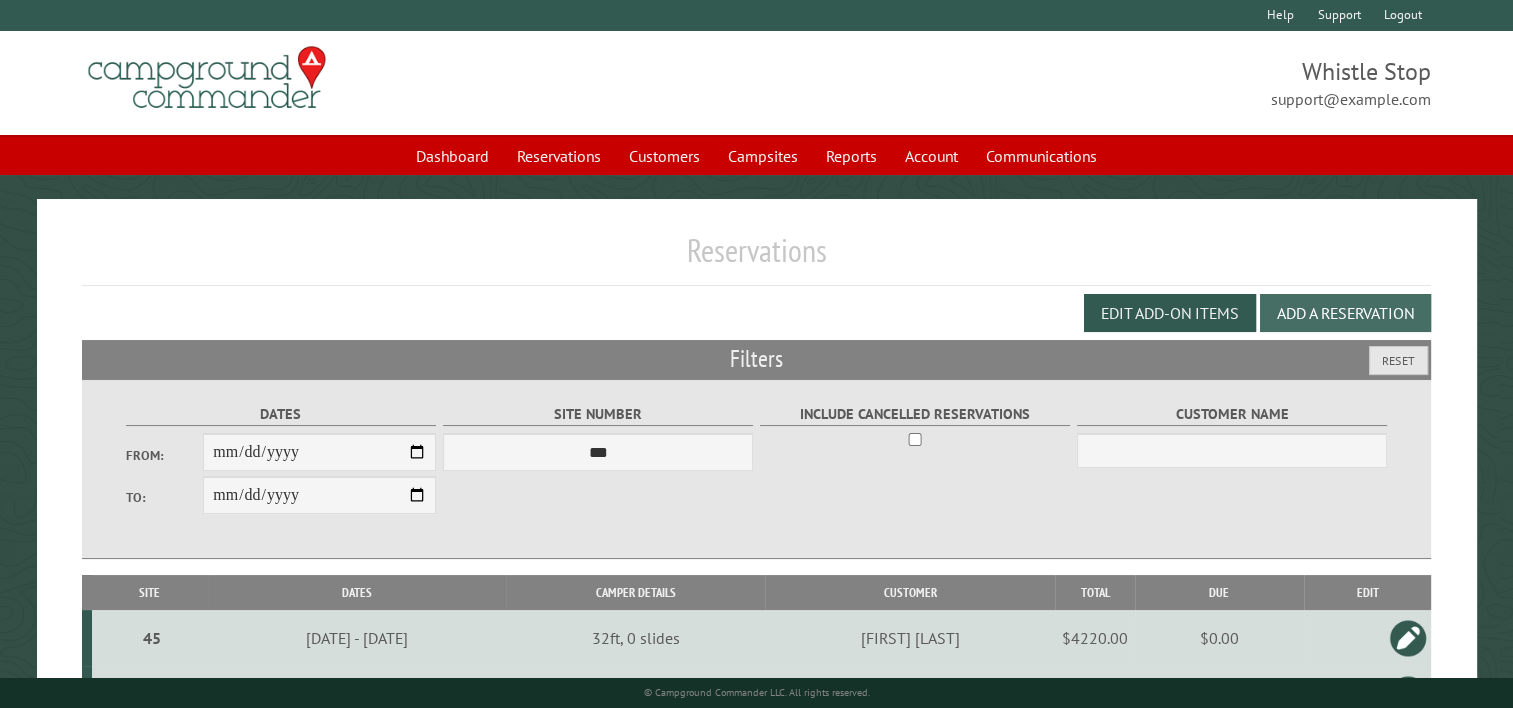 click on "Add a Reservation" at bounding box center (1345, 313) 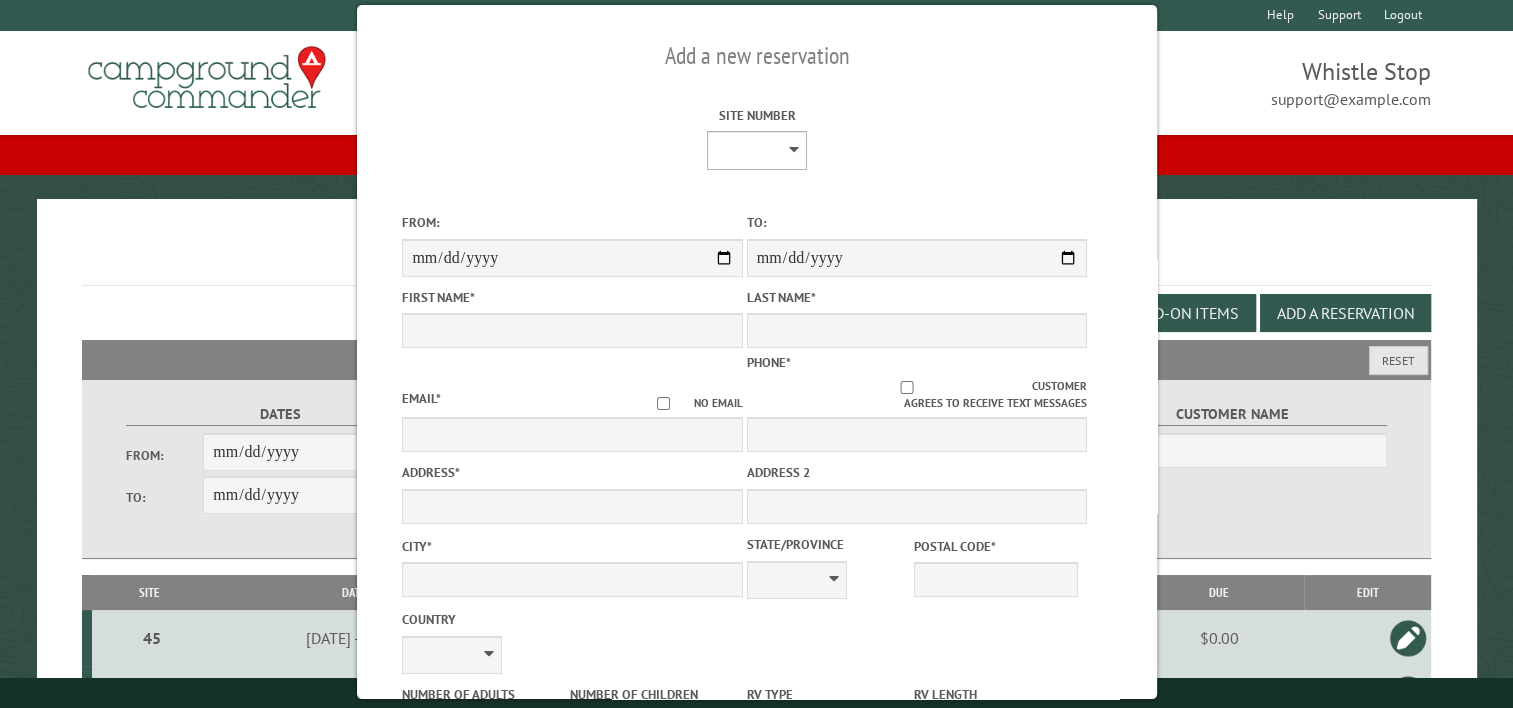 click on "* * * * * ** * * * * ** *** ** ** ** ** ** ** ** ** ** ** ** ** ** ** ** ** ** ** ** ** ** ** ** ** ** ** ** ** ** ** ** ** ** ** ** ** *** *** *** *** *** *** *** *** **** **** **** ****" at bounding box center (757, 150) 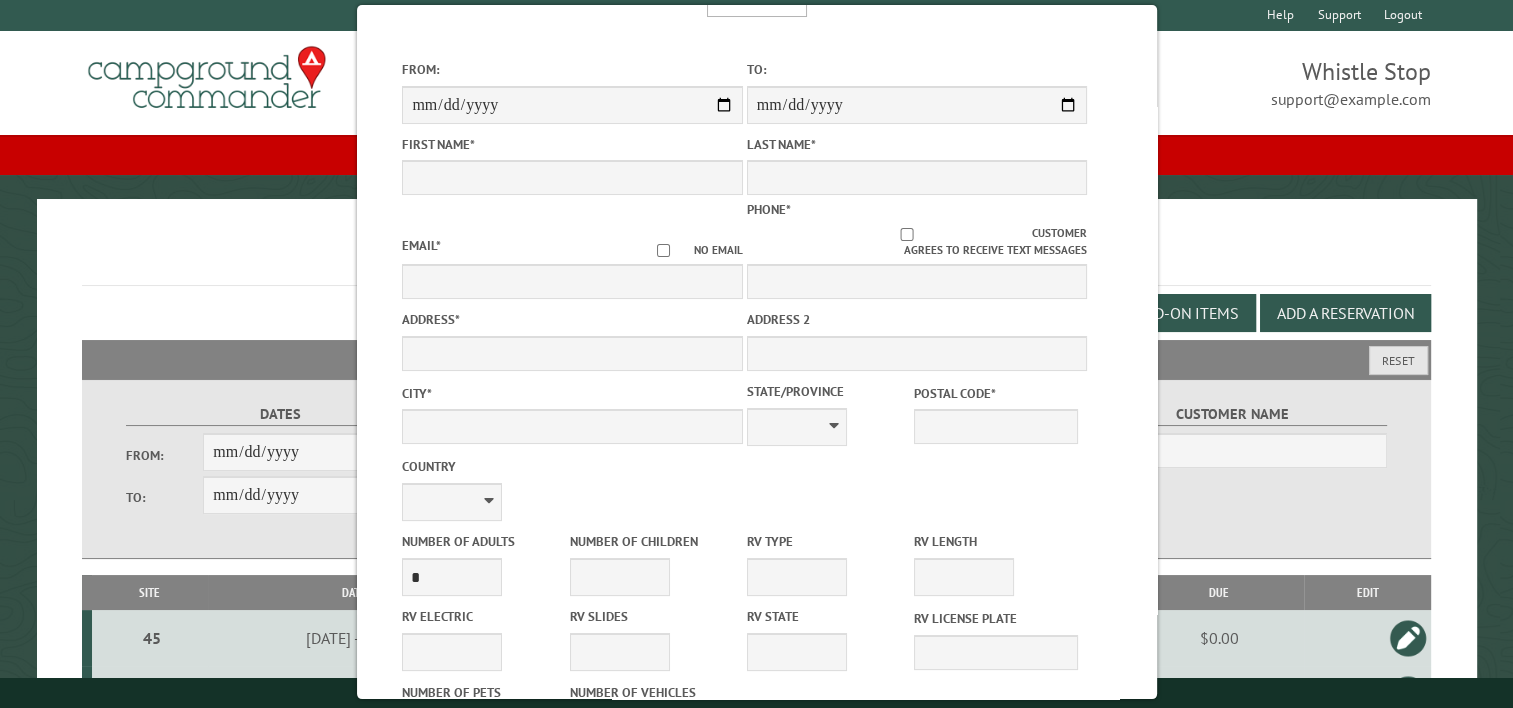 scroll, scrollTop: 0, scrollLeft: 0, axis: both 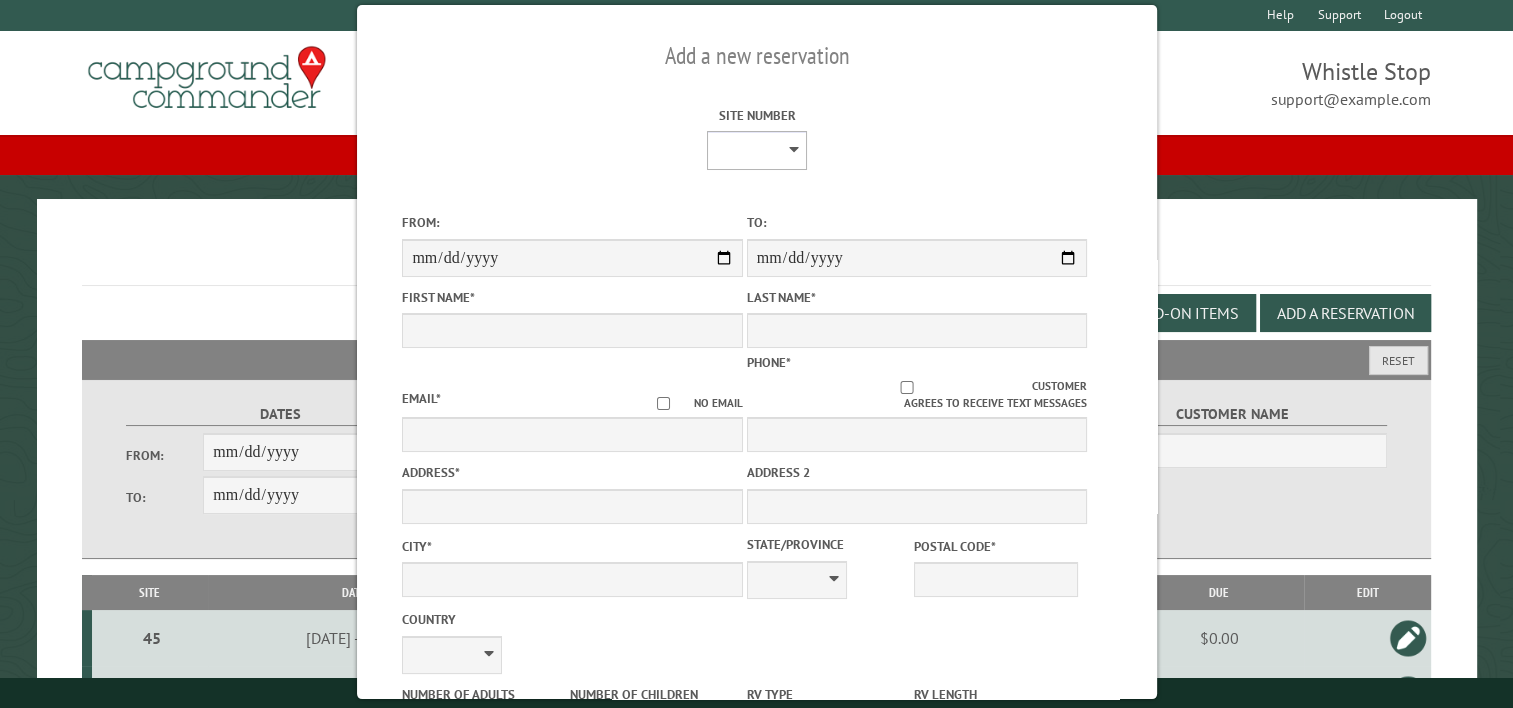click on "* * * * * ** * * * * ** *** ** ** ** ** ** ** ** ** ** ** ** ** ** ** ** ** ** ** ** ** ** ** ** ** ** ** ** ** ** ** ** ** ** ** ** ** *** *** *** *** *** *** *** *** **** **** **** ****" at bounding box center (757, 150) 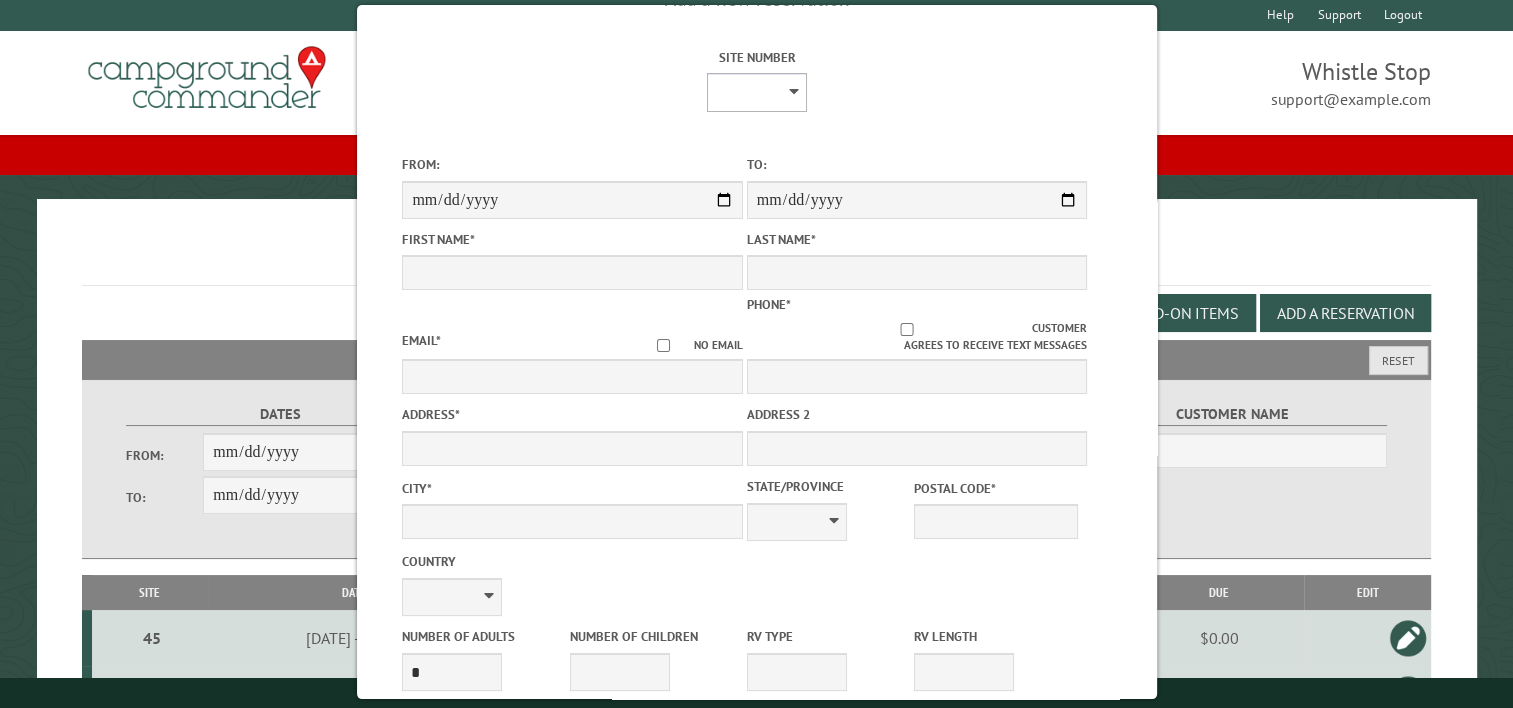 scroll, scrollTop: 0, scrollLeft: 0, axis: both 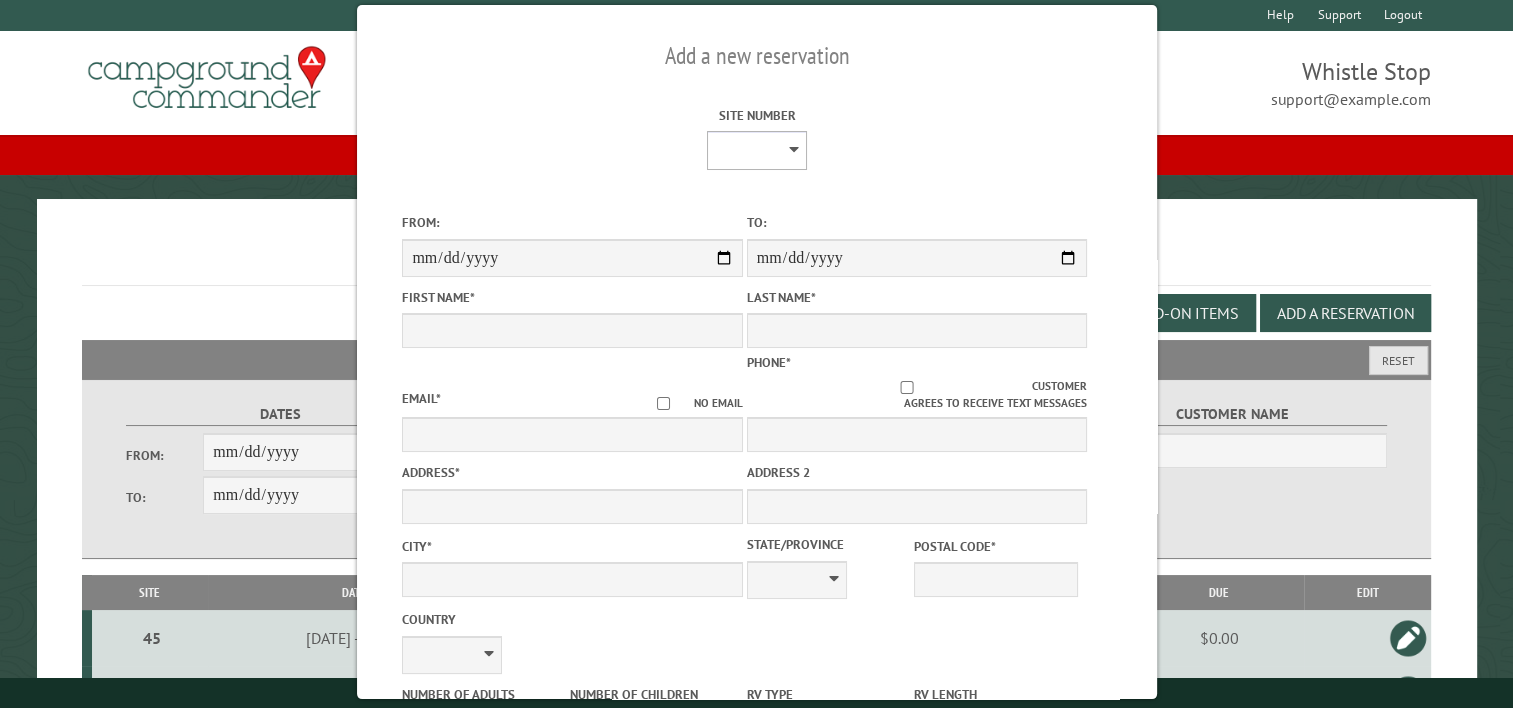 click on "* * * * * ** * * * * ** *** ** ** ** ** ** ** ** ** ** ** ** ** ** ** ** ** ** ** ** ** ** ** ** ** ** ** ** ** ** ** ** ** ** ** ** ** *** *** *** *** *** *** *** *** **** **** **** ****" at bounding box center (757, 150) 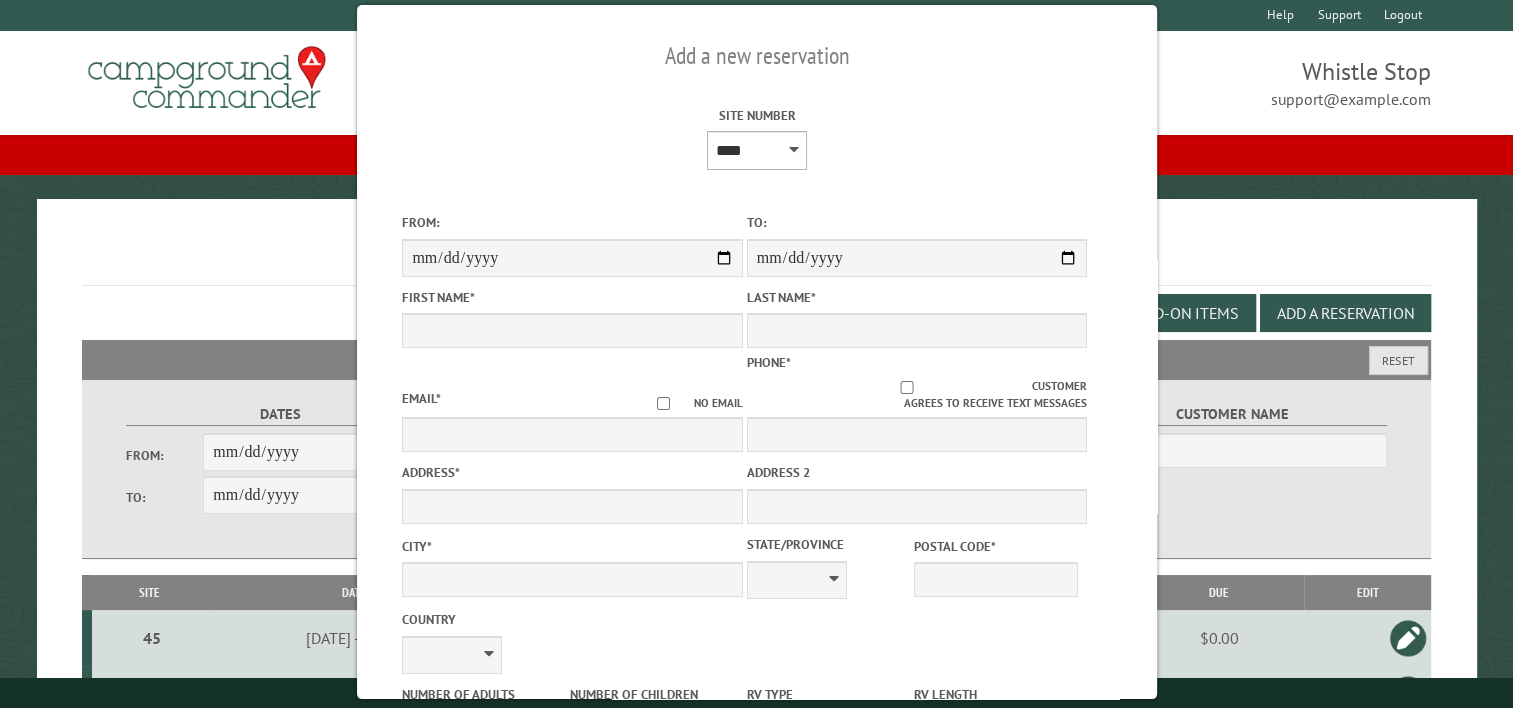 click on "* * * * * ** * * * * ** *** ** ** ** ** ** ** ** ** ** ** ** ** ** ** ** ** ** ** ** ** ** ** ** ** ** ** ** ** ** ** ** ** ** ** ** ** *** *** *** *** *** *** *** *** **** **** **** ****" at bounding box center [757, 150] 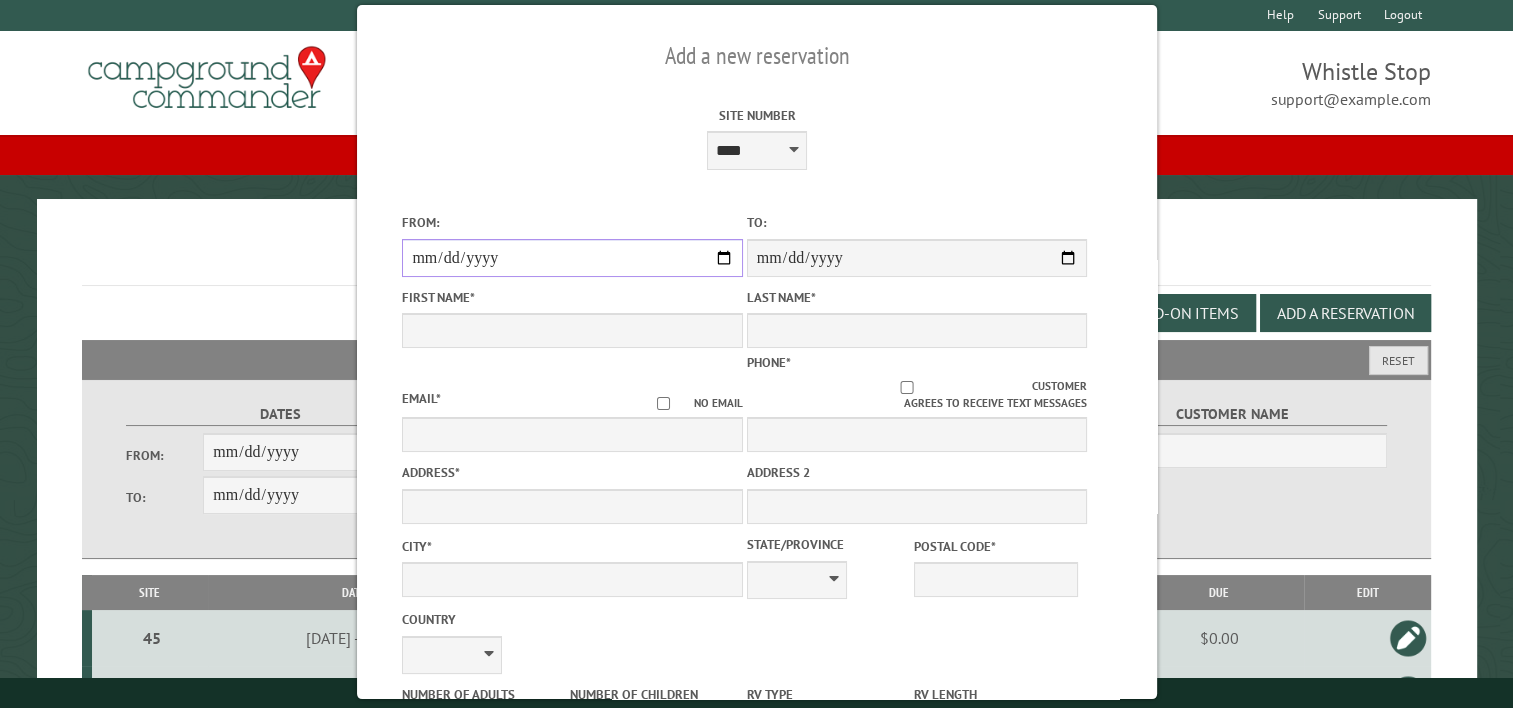 click on "From:" at bounding box center [572, 258] 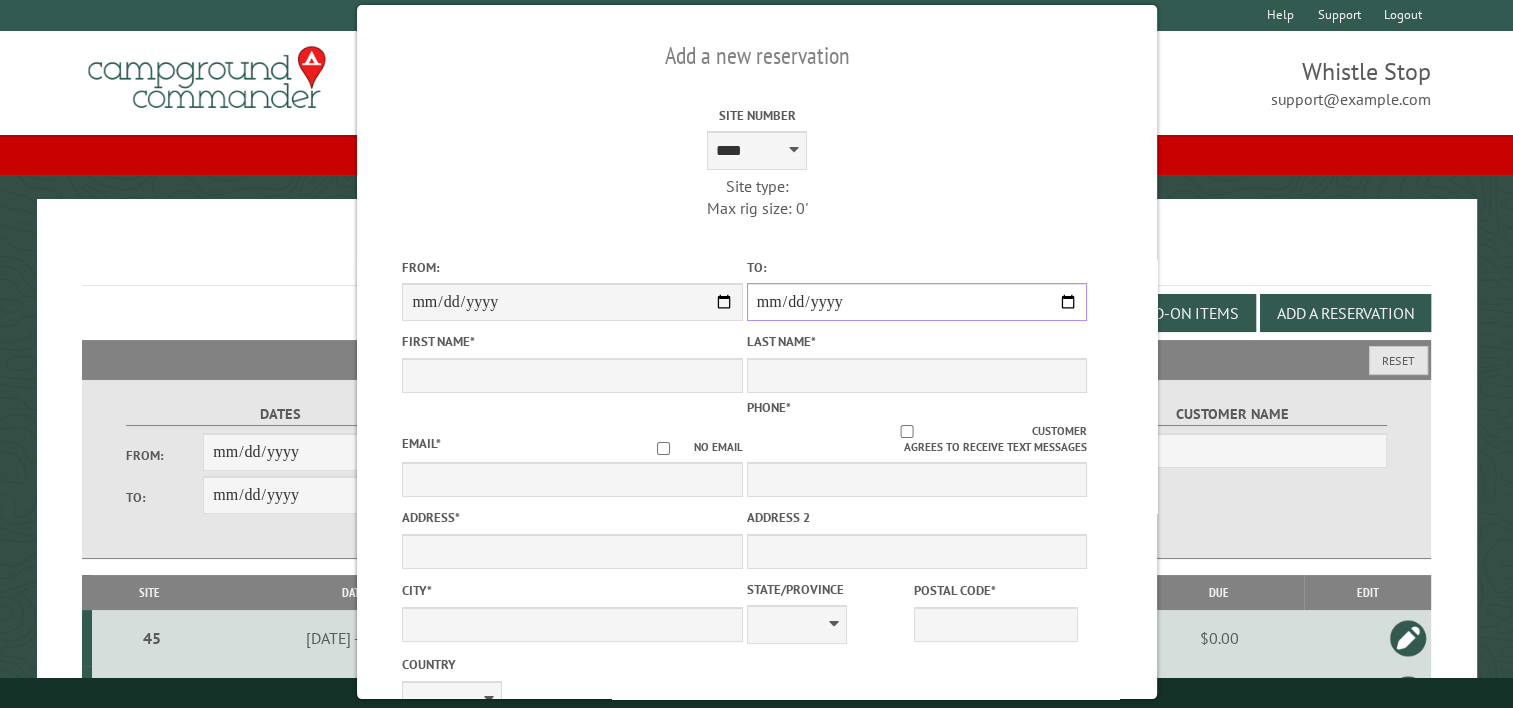 click on "**********" at bounding box center [916, 302] 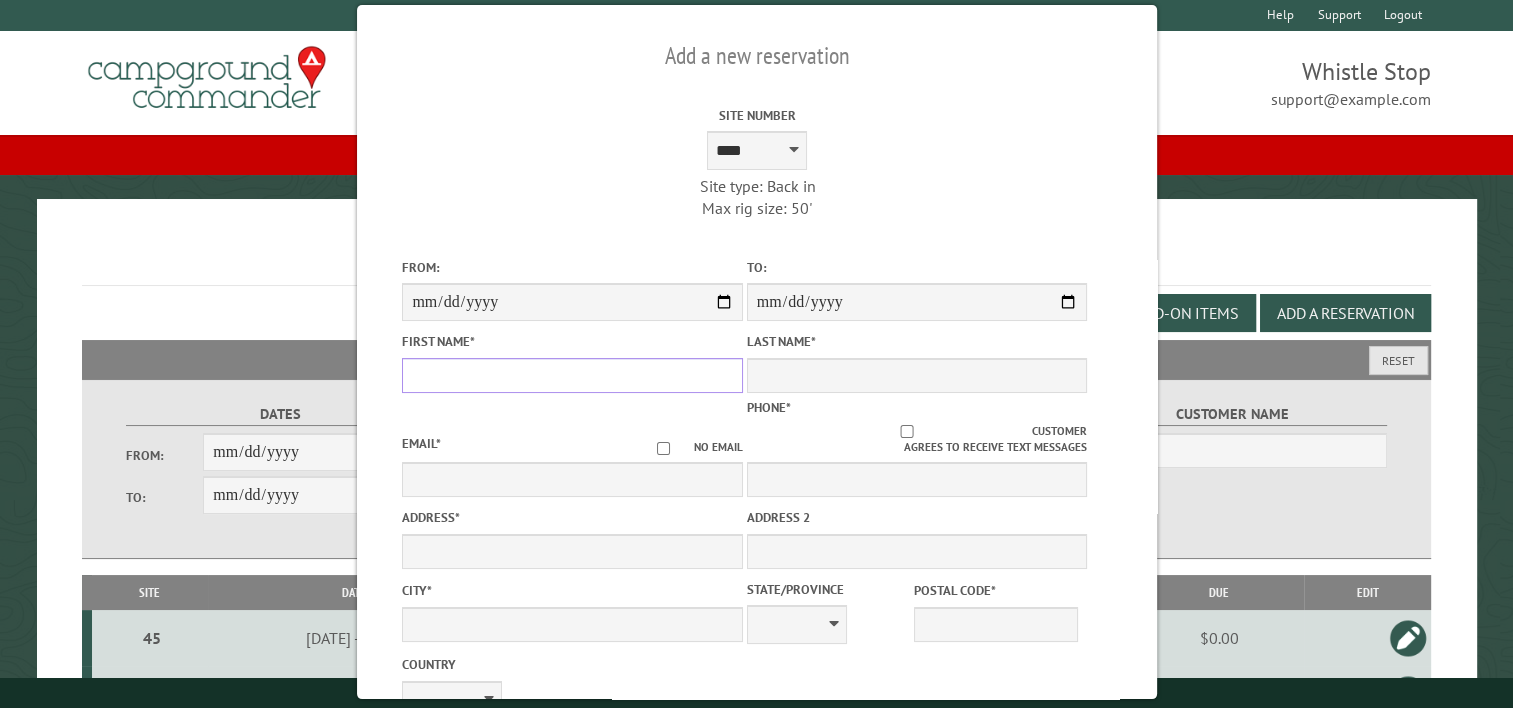 click on "First Name *" at bounding box center (572, 375) 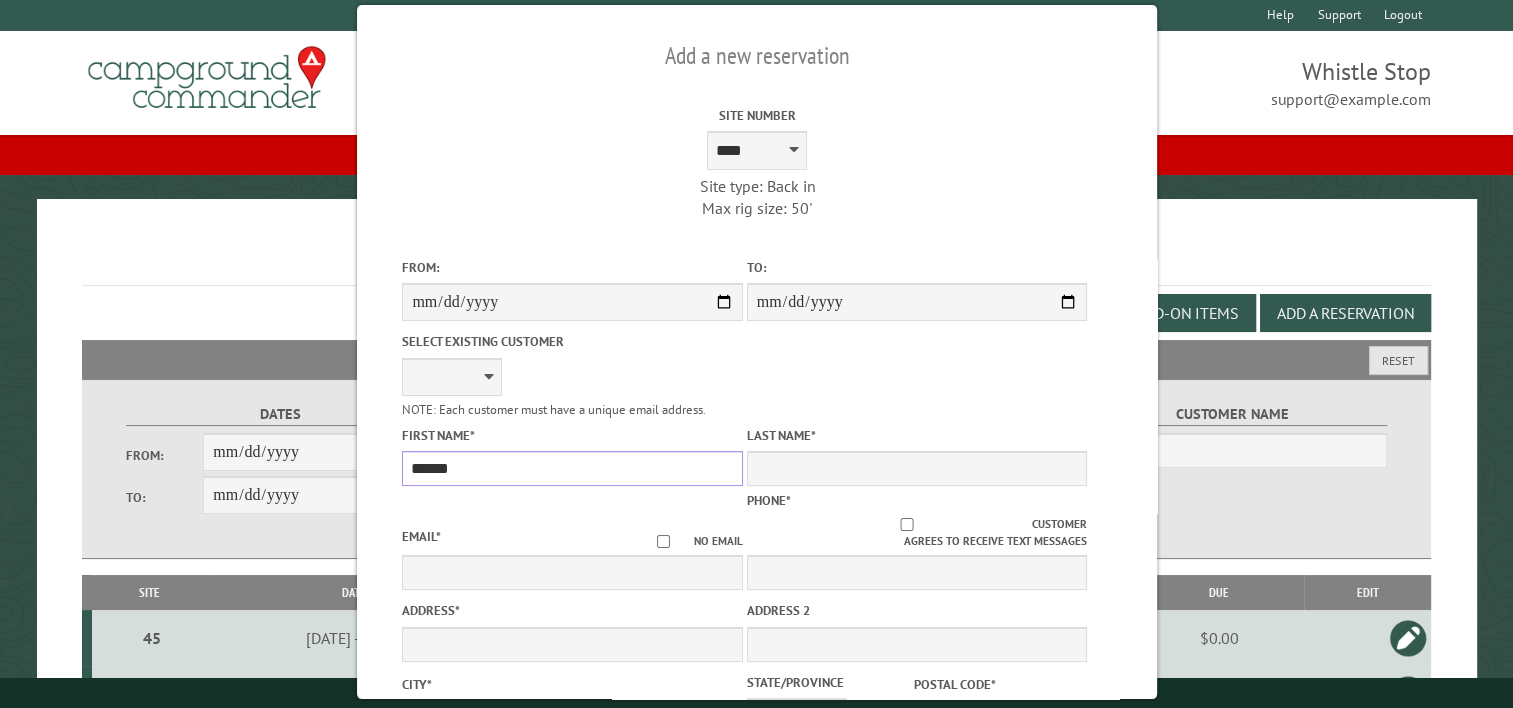 type on "*****" 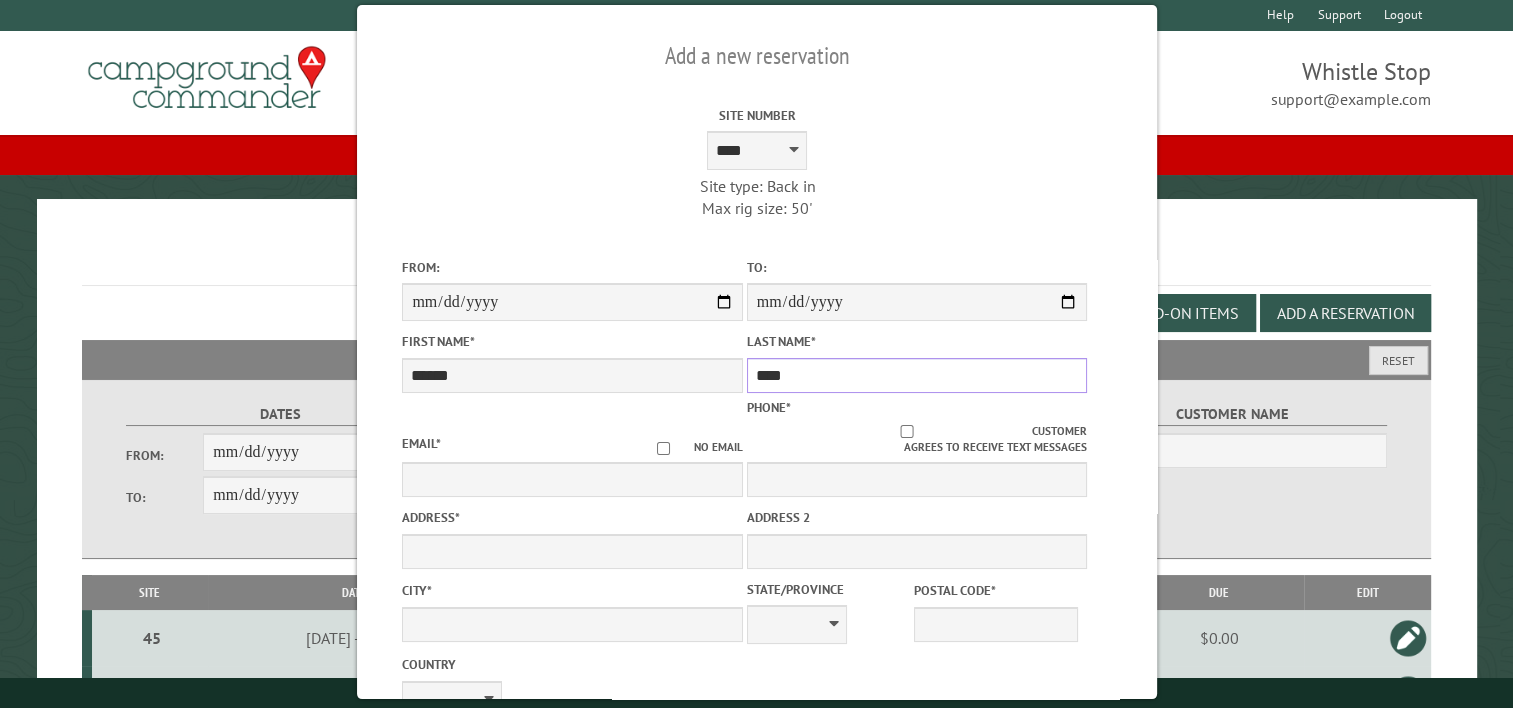 type on "****" 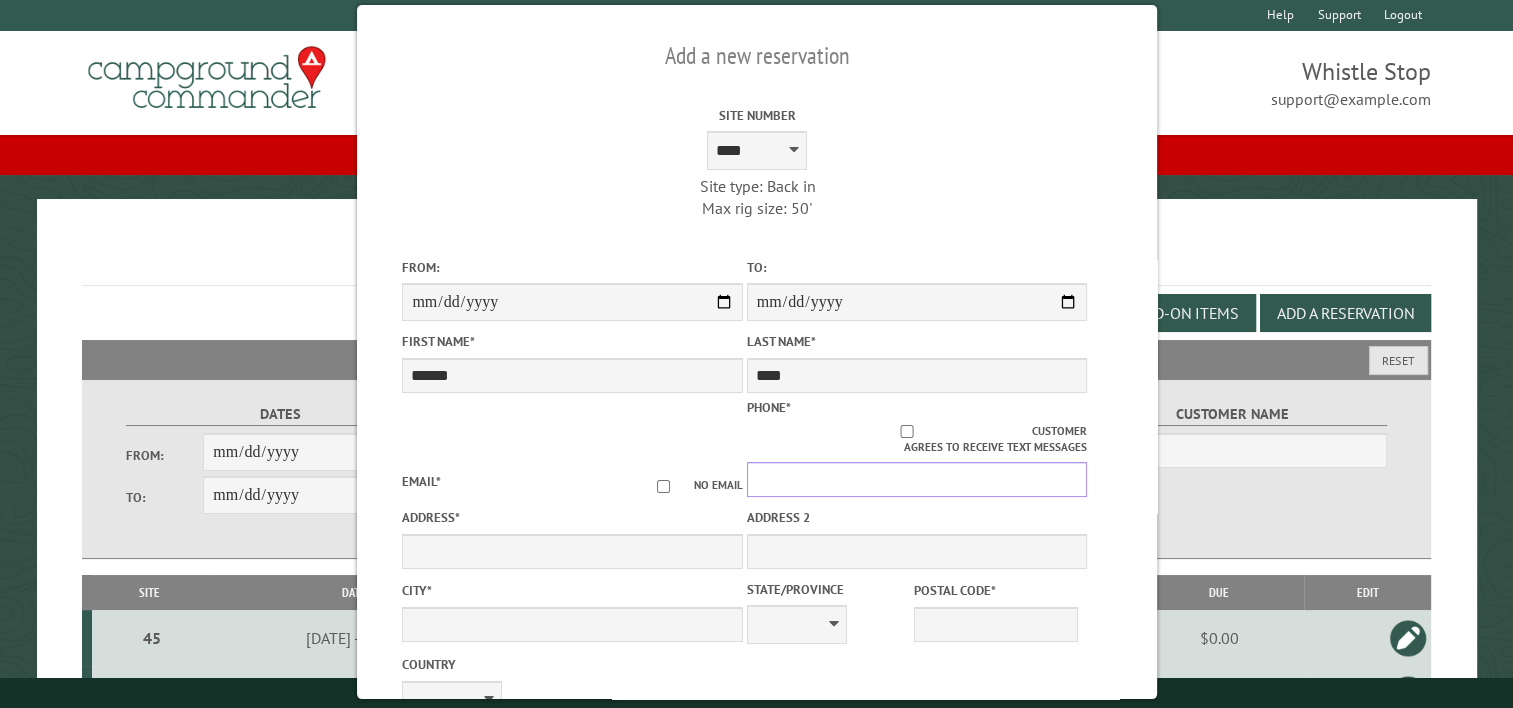 click on "Phone *" at bounding box center (916, 479) 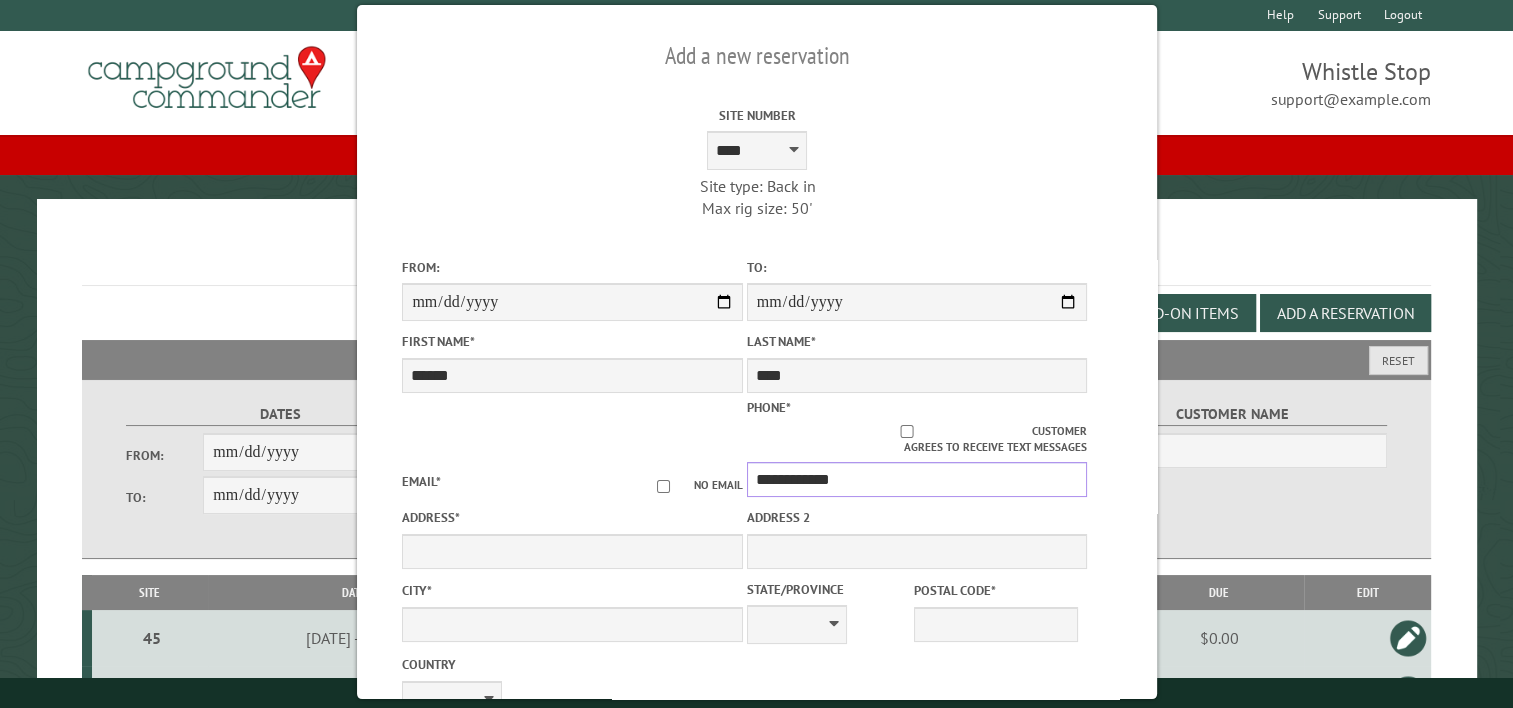 type on "**********" 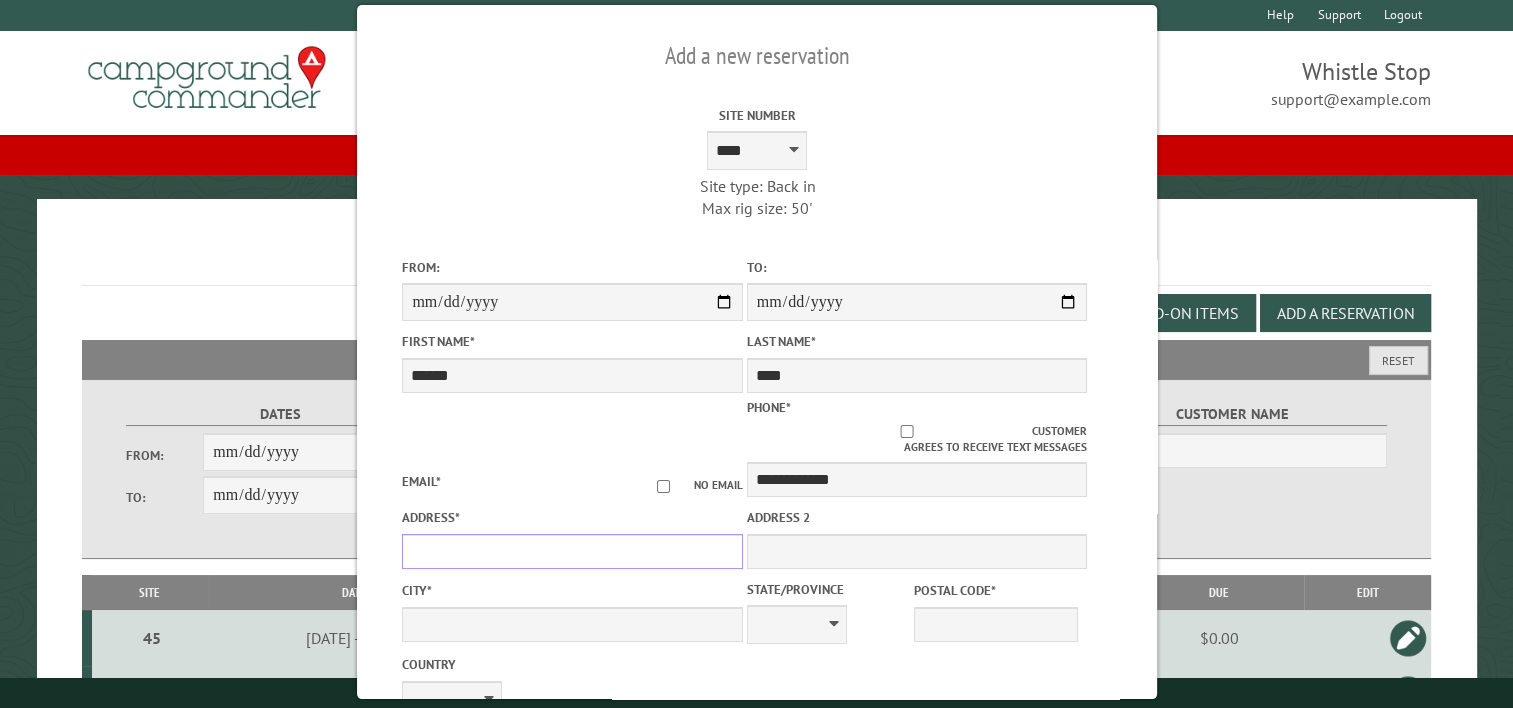 click on "Address *" at bounding box center [572, 551] 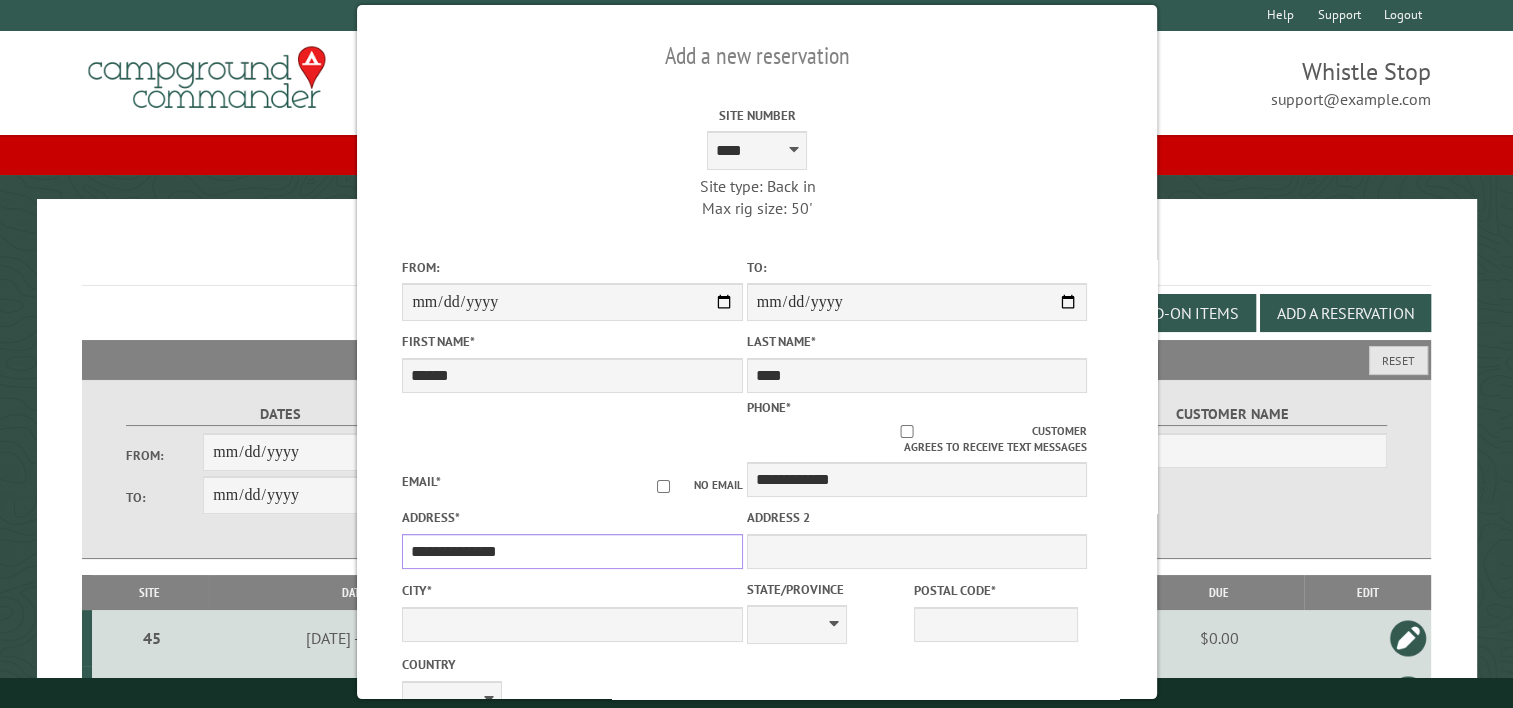type on "**********" 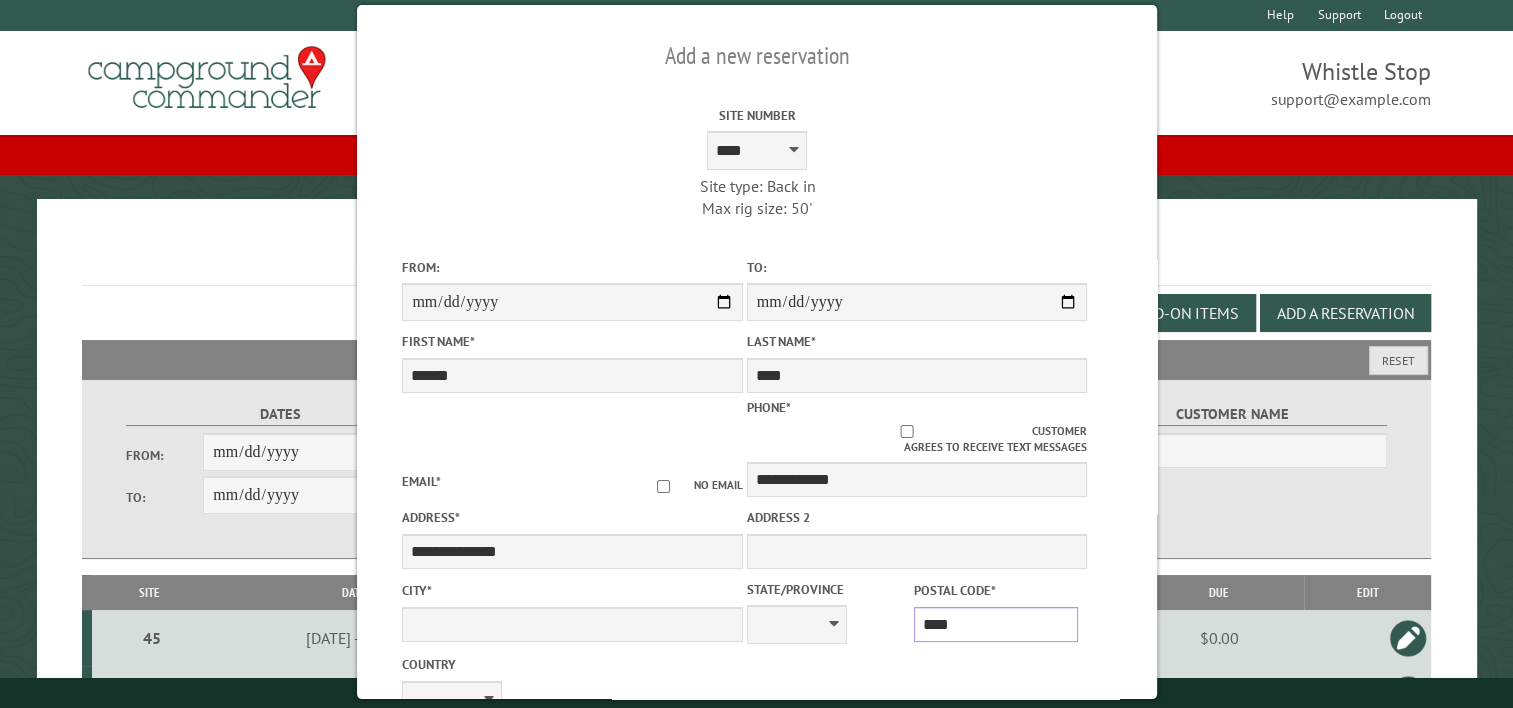 type on "*****" 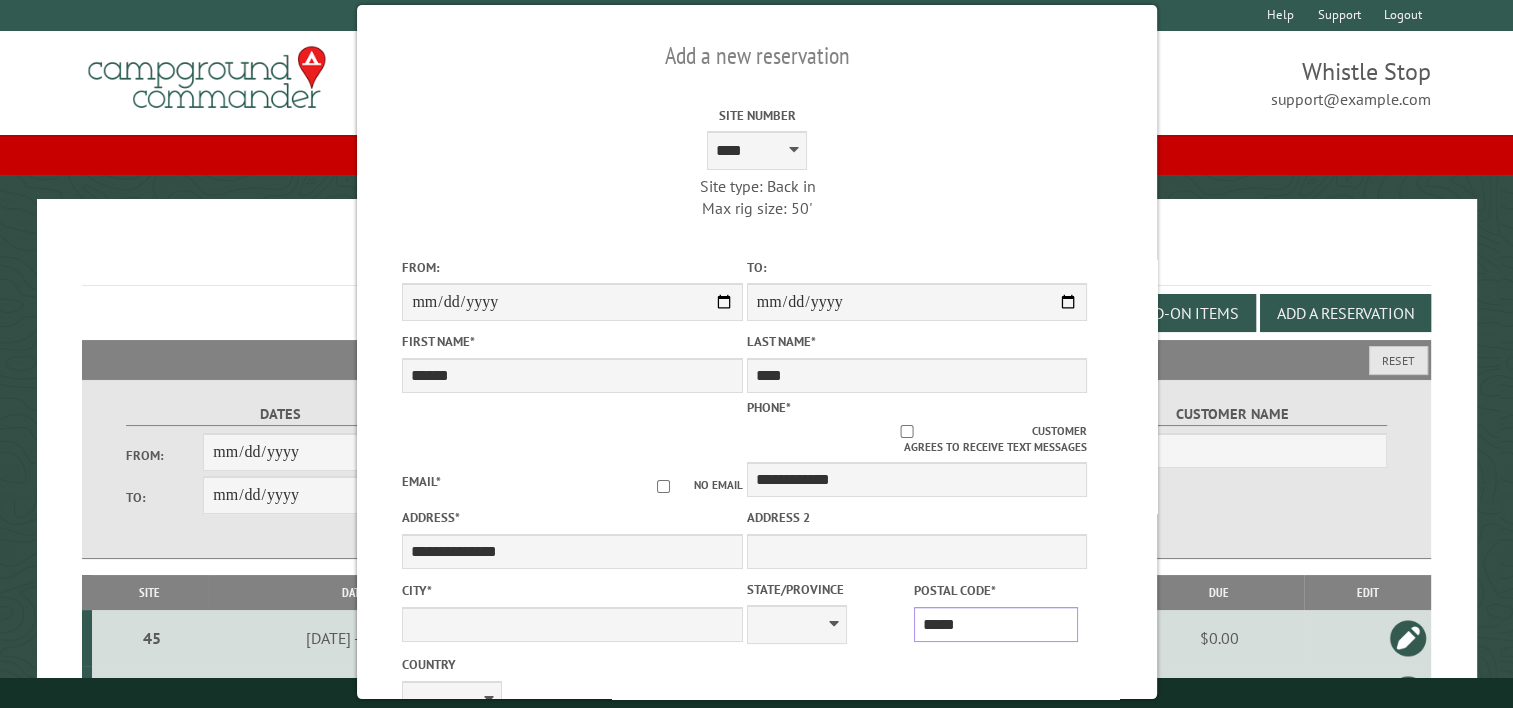 type on "*******" 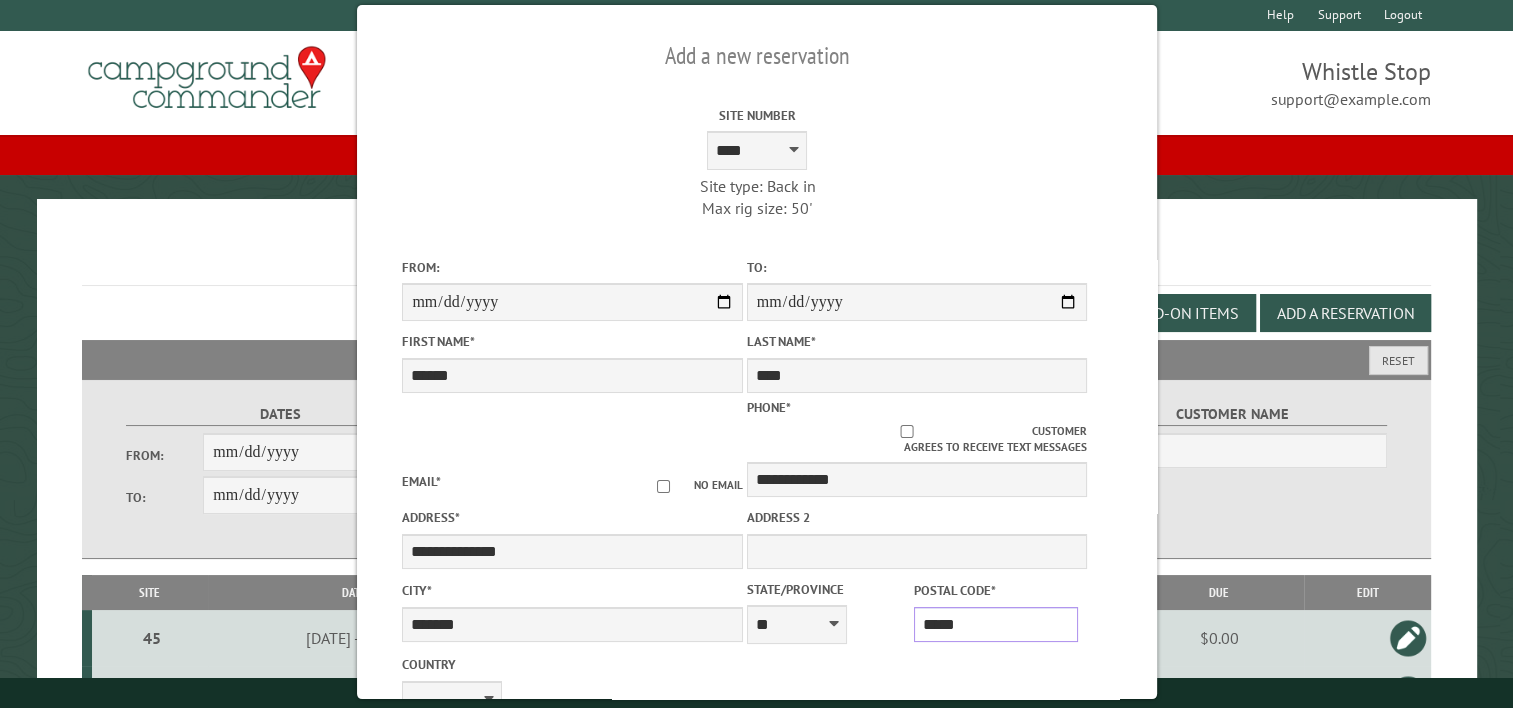 type on "*****" 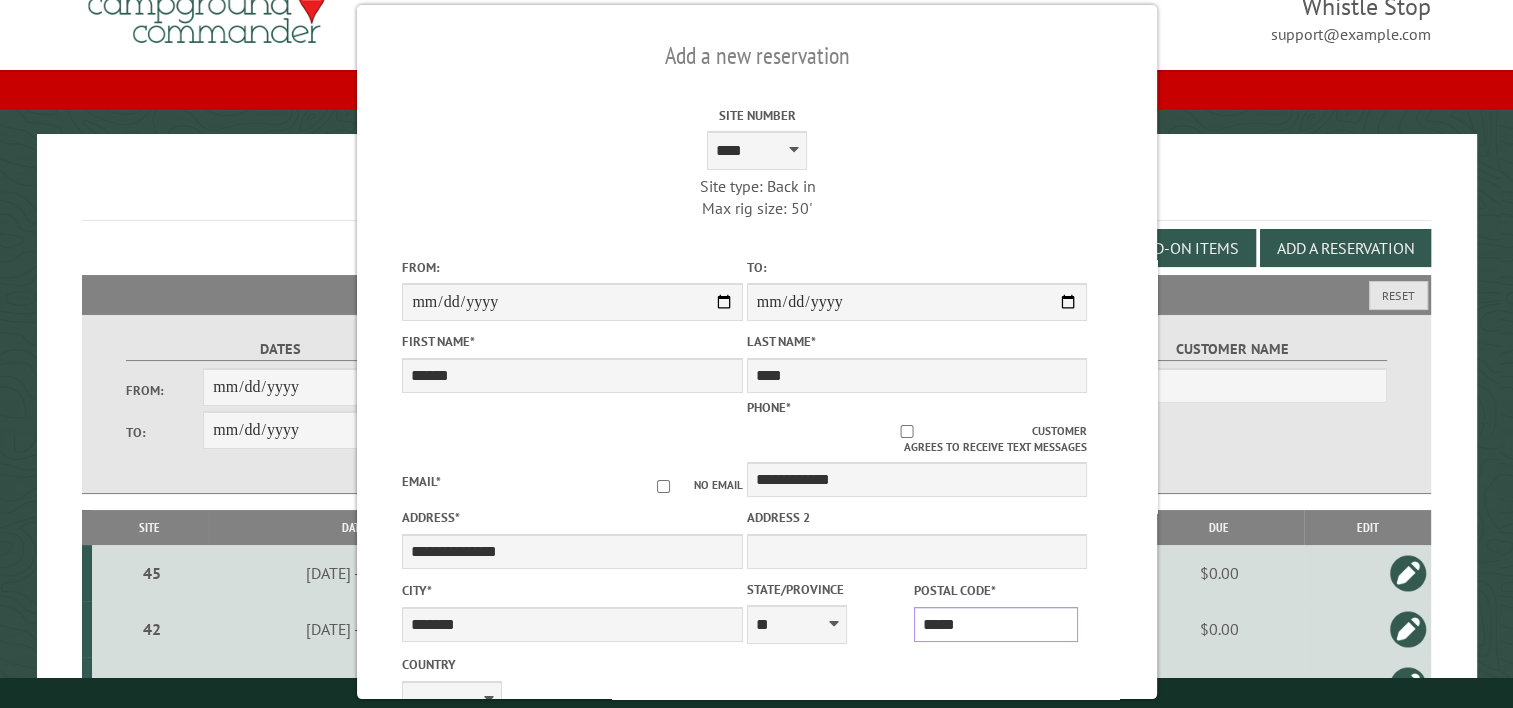 scroll, scrollTop: 100, scrollLeft: 0, axis: vertical 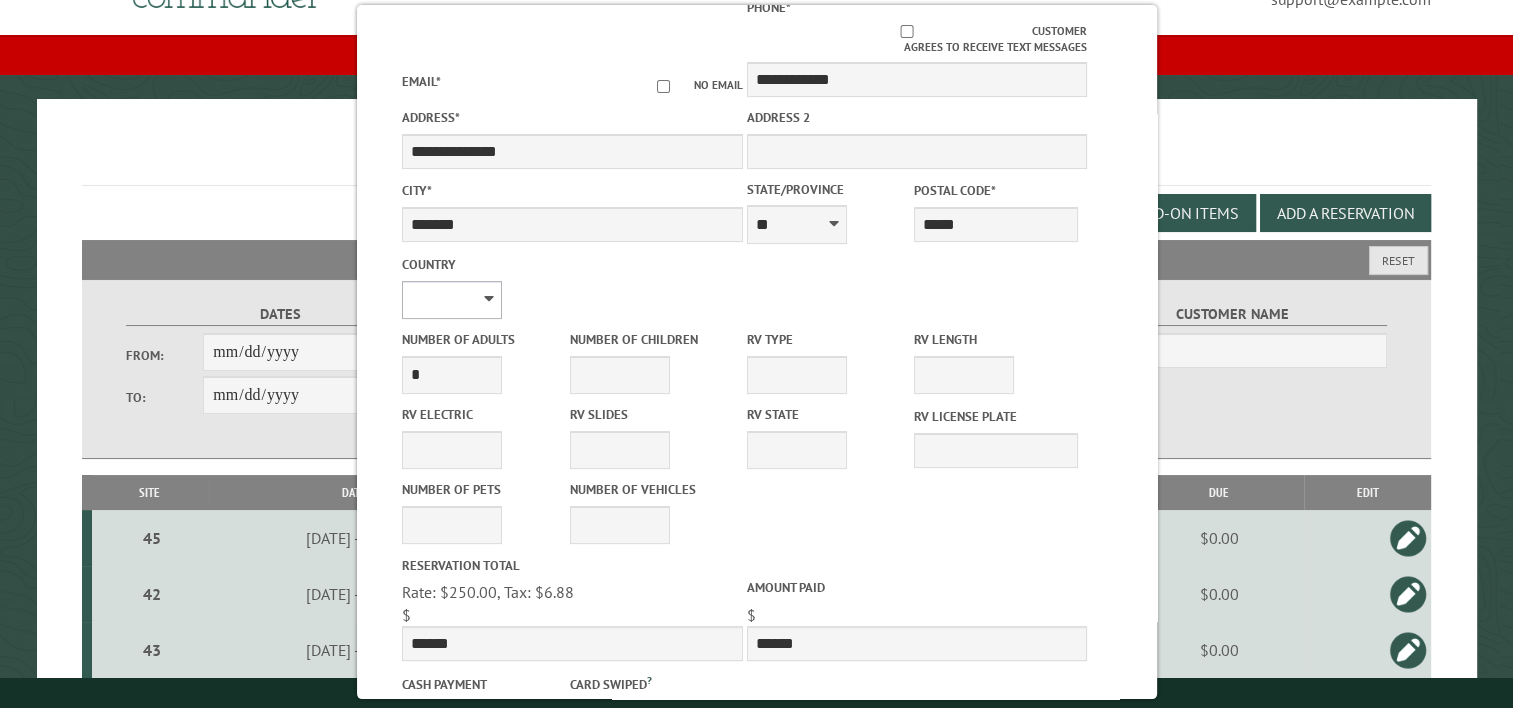 click on "**********" at bounding box center [452, 300] 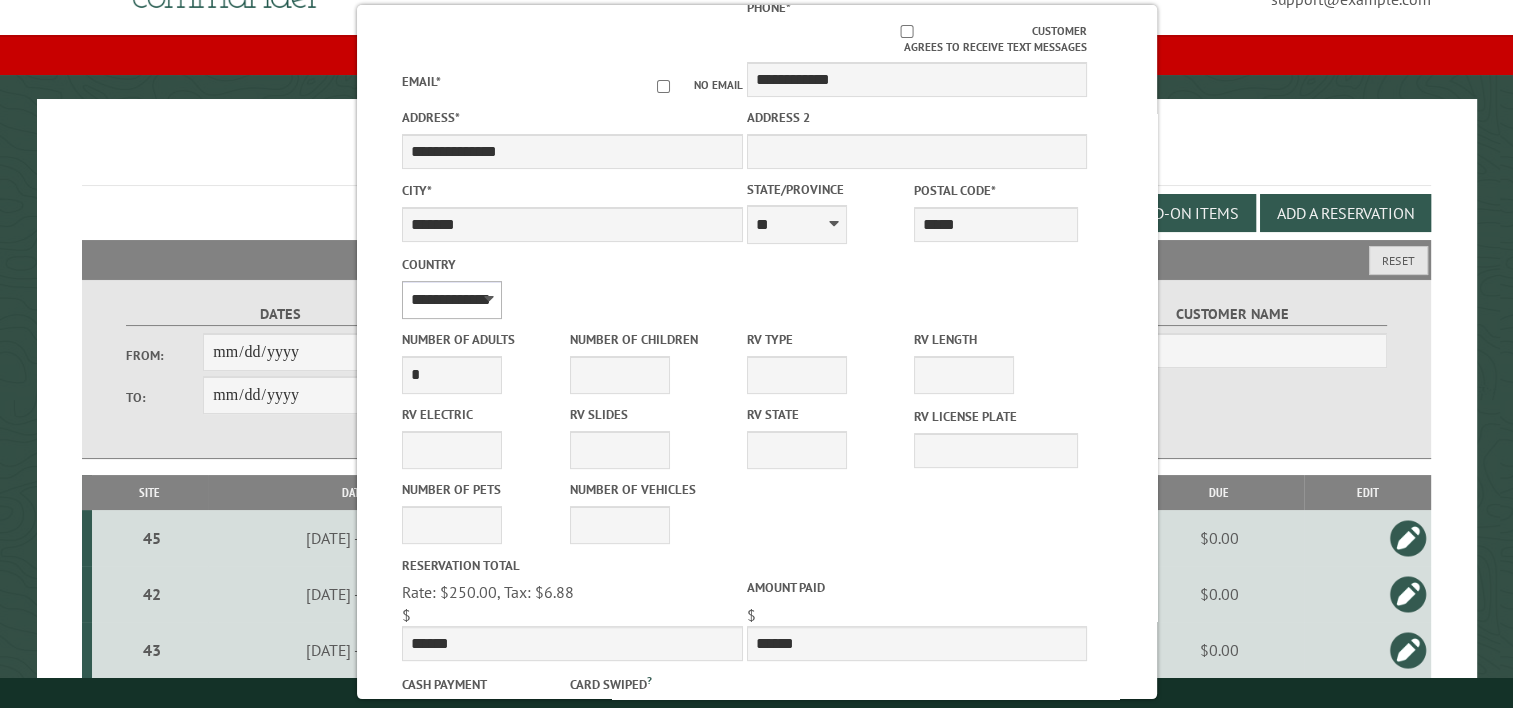 click on "**********" at bounding box center [452, 300] 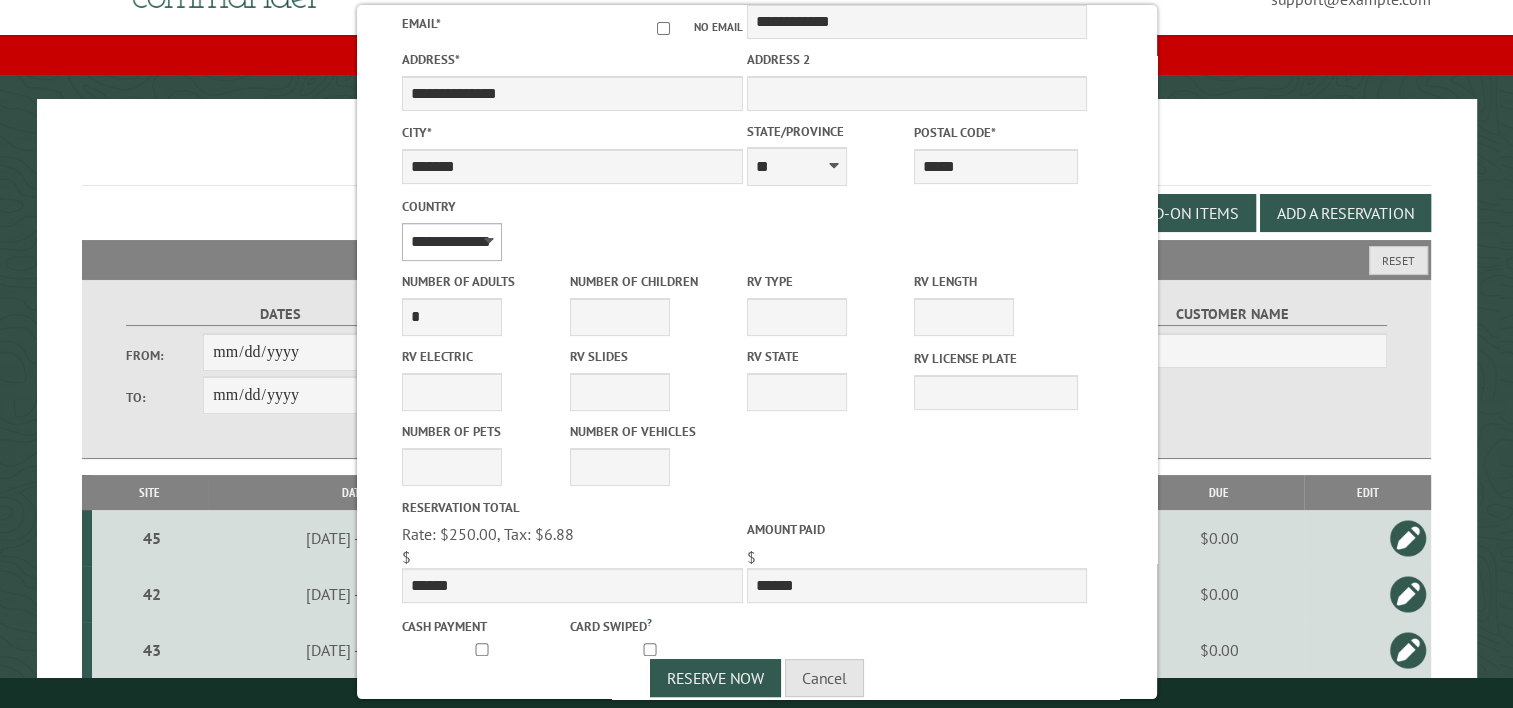 scroll, scrollTop: 489, scrollLeft: 0, axis: vertical 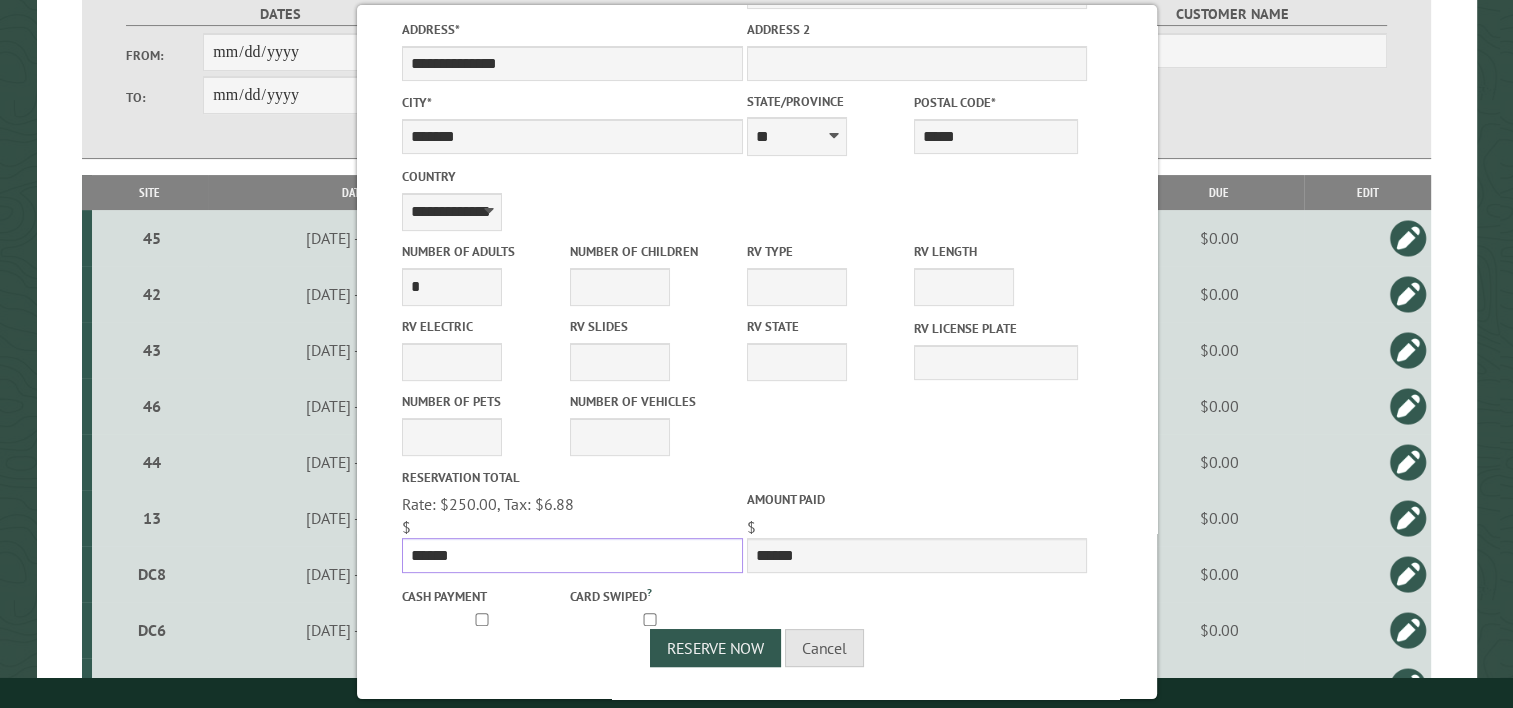 drag, startPoint x: 464, startPoint y: 556, endPoint x: 350, endPoint y: 564, distance: 114.28036 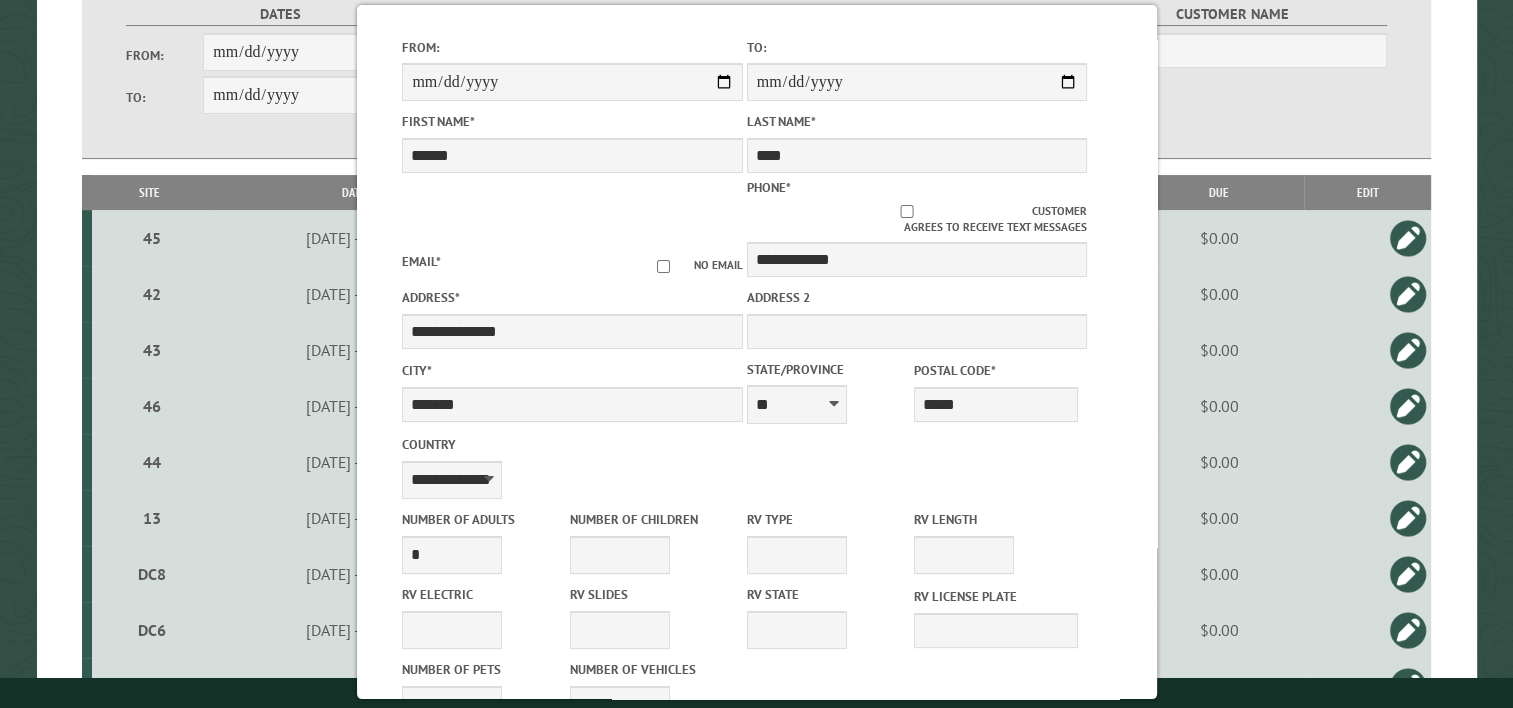 scroll, scrollTop: 89, scrollLeft: 0, axis: vertical 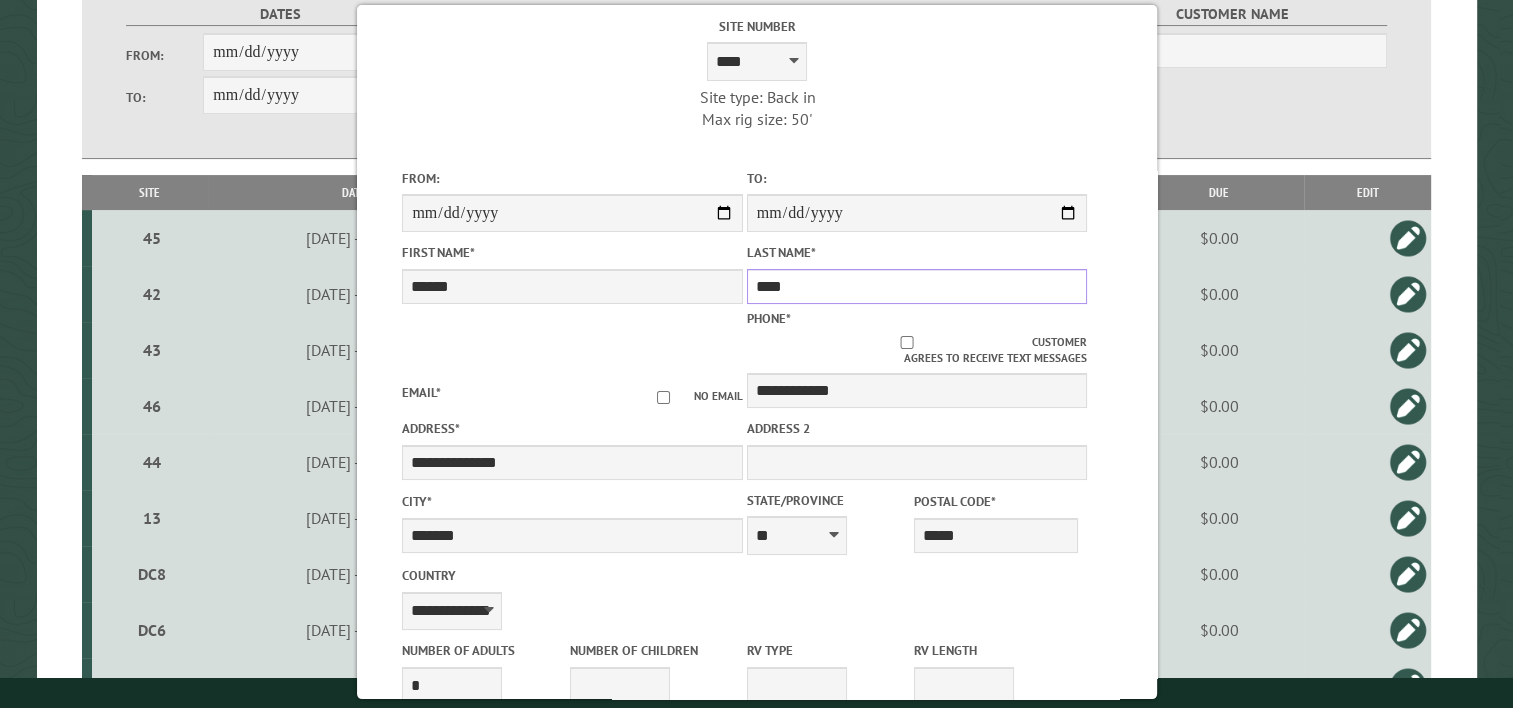 click on "****" at bounding box center [916, 286] 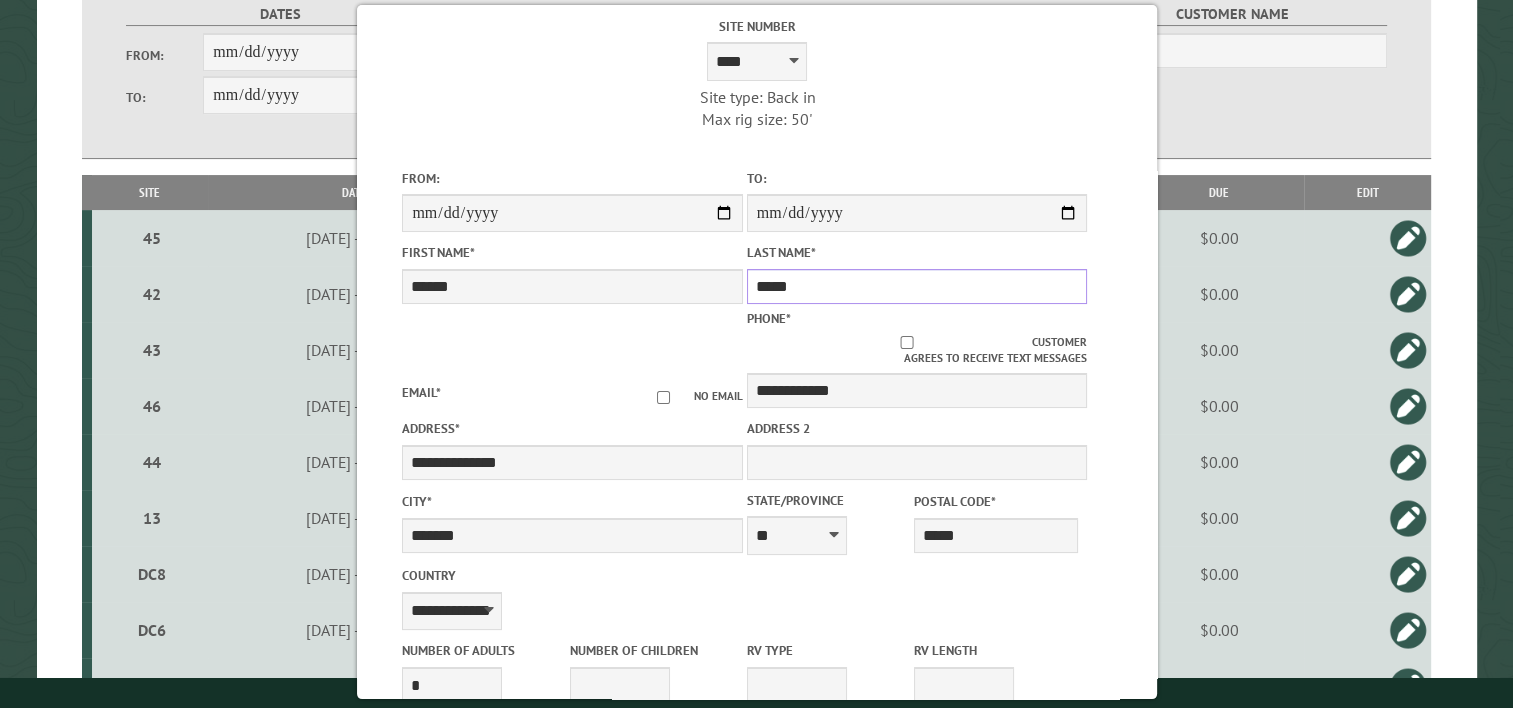 type on "*****" 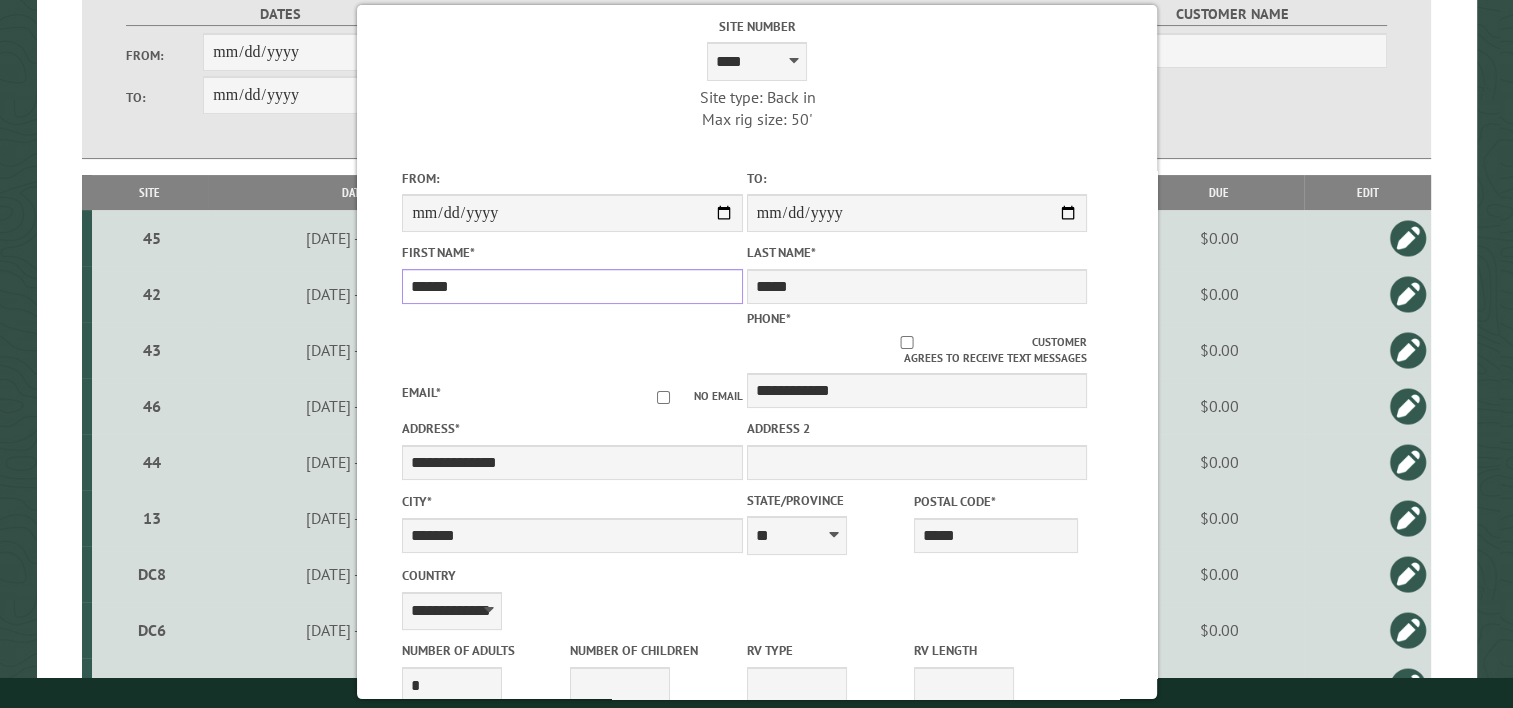 click on "*****" at bounding box center (572, 286) 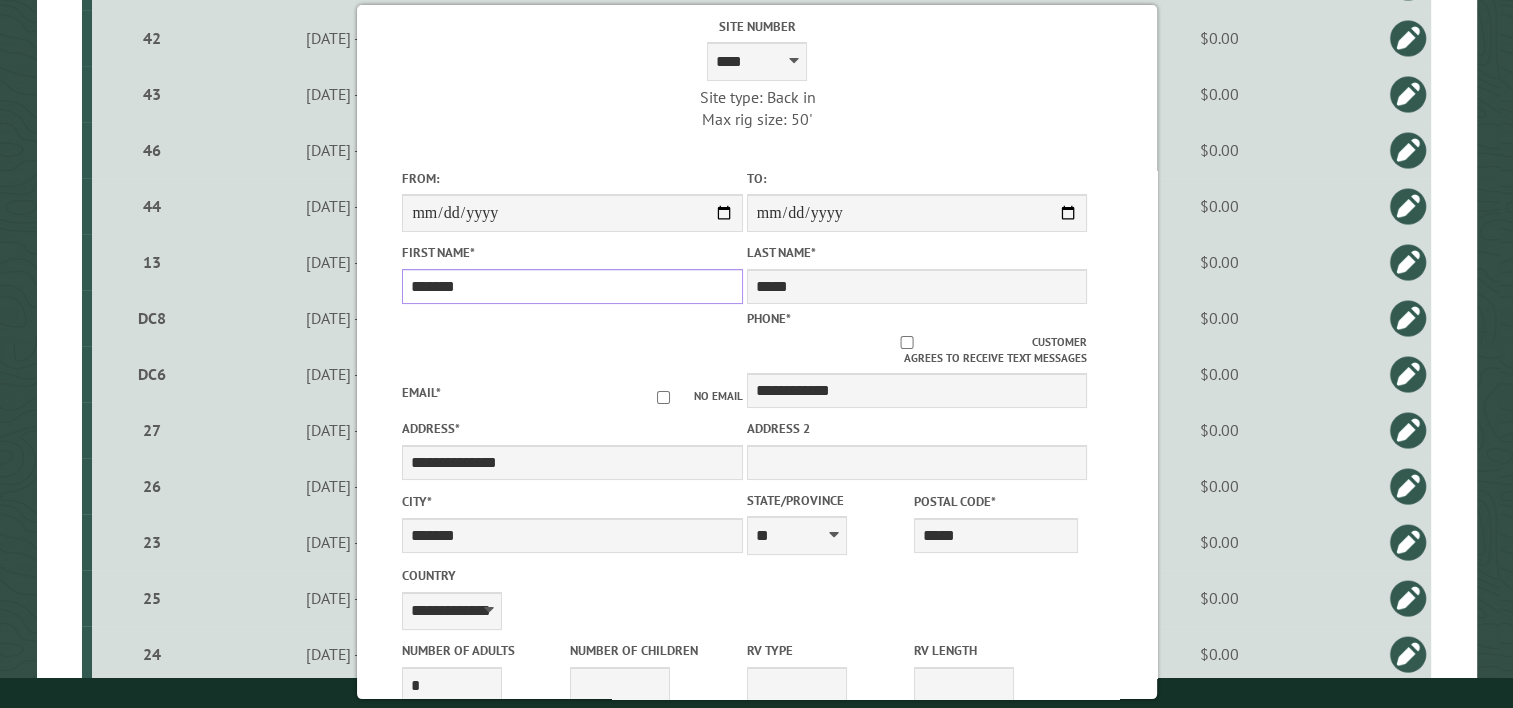 scroll, scrollTop: 900, scrollLeft: 0, axis: vertical 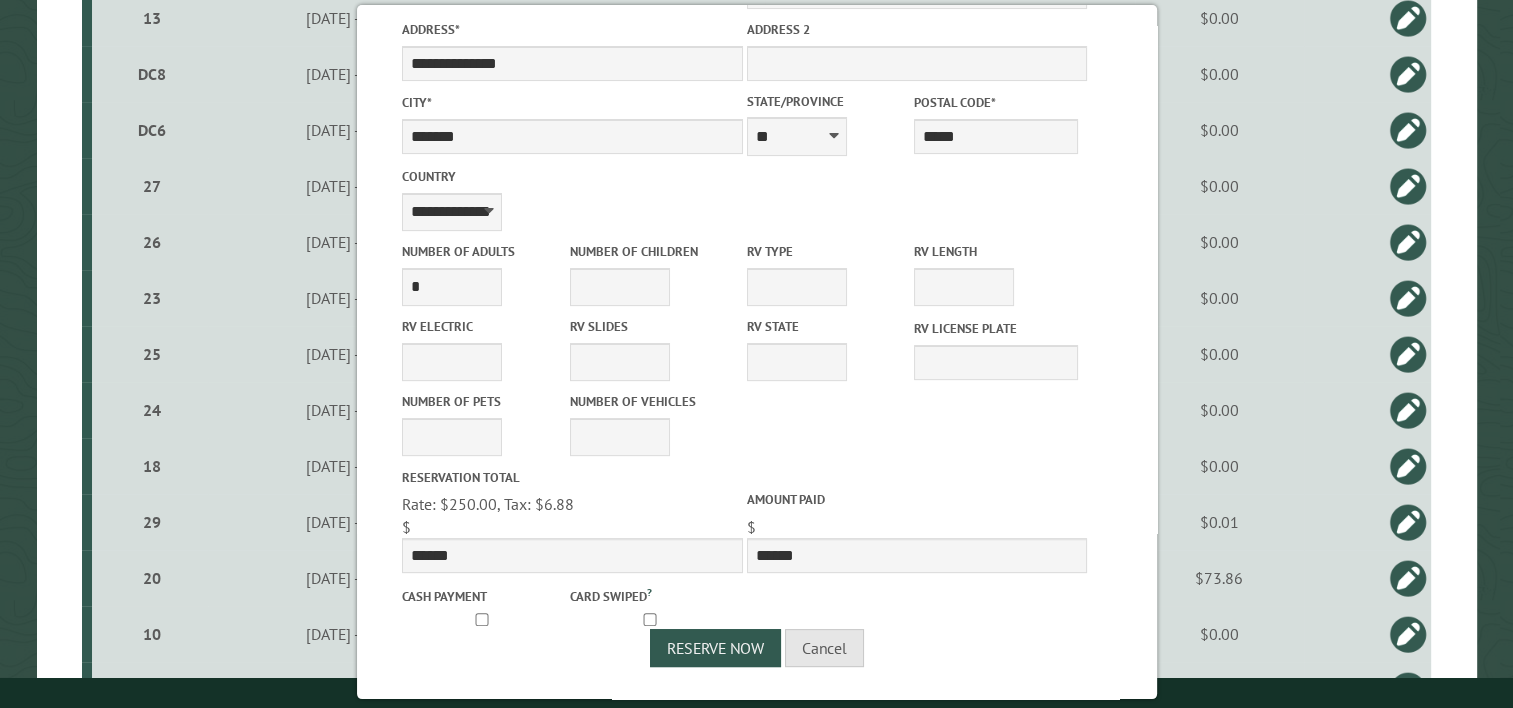 type on "*******" 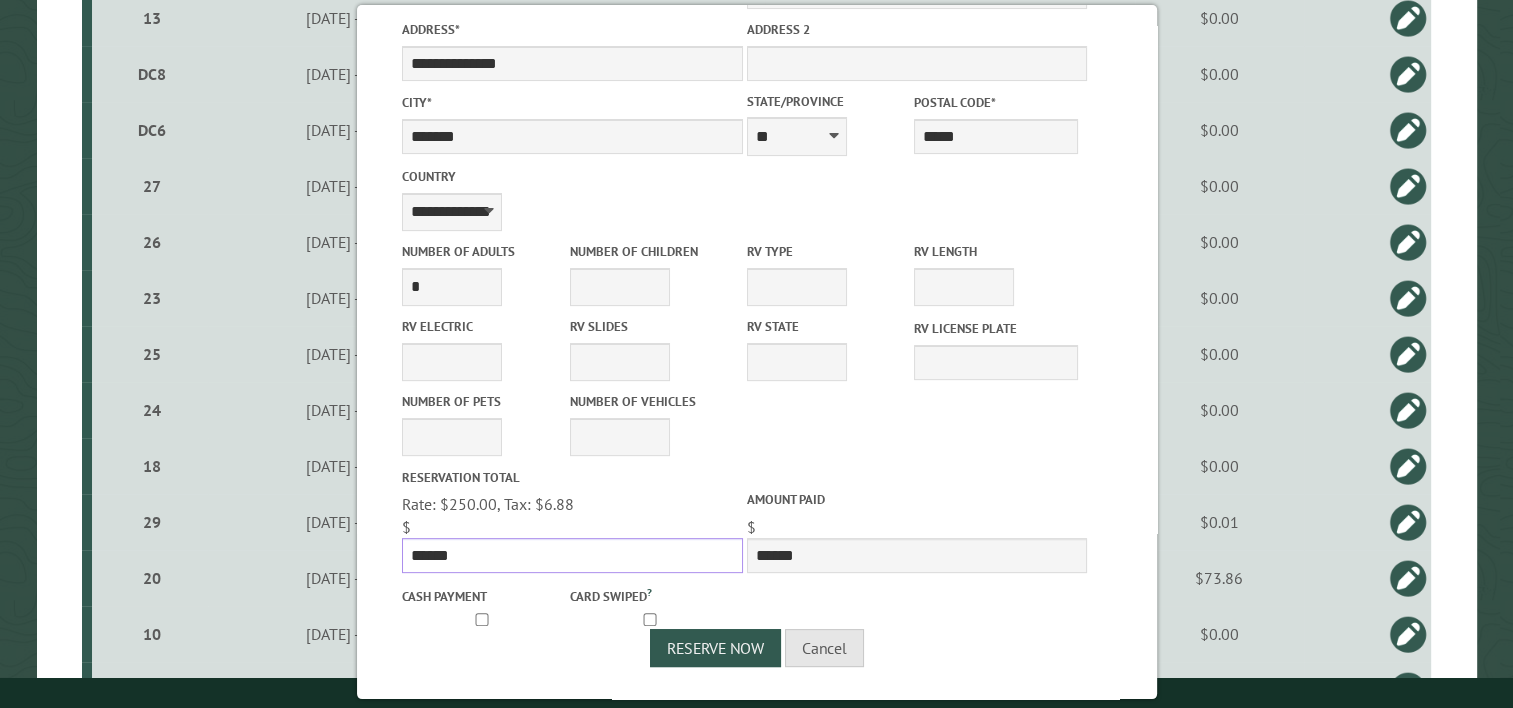 drag, startPoint x: 477, startPoint y: 565, endPoint x: 370, endPoint y: 576, distance: 107.563934 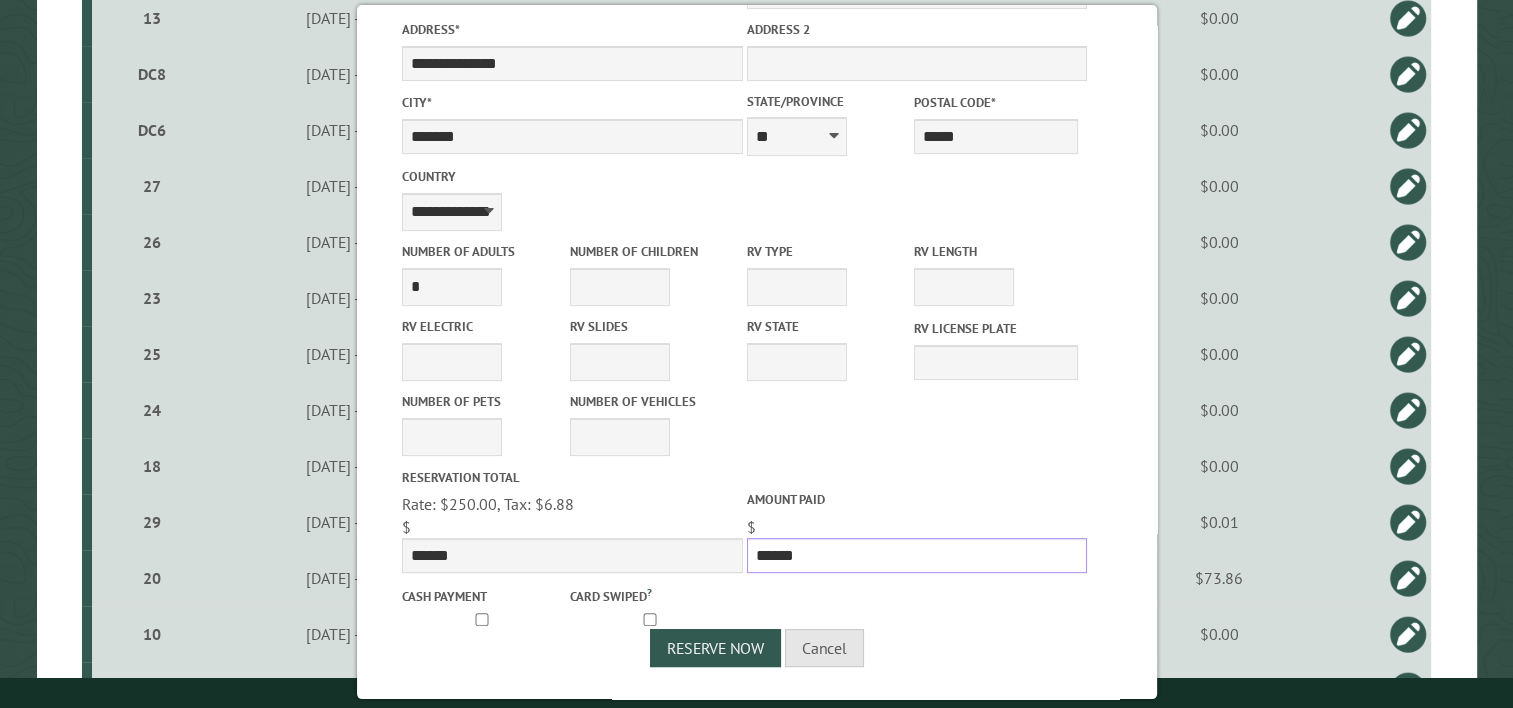 drag, startPoint x: 836, startPoint y: 551, endPoint x: 665, endPoint y: 556, distance: 171.07309 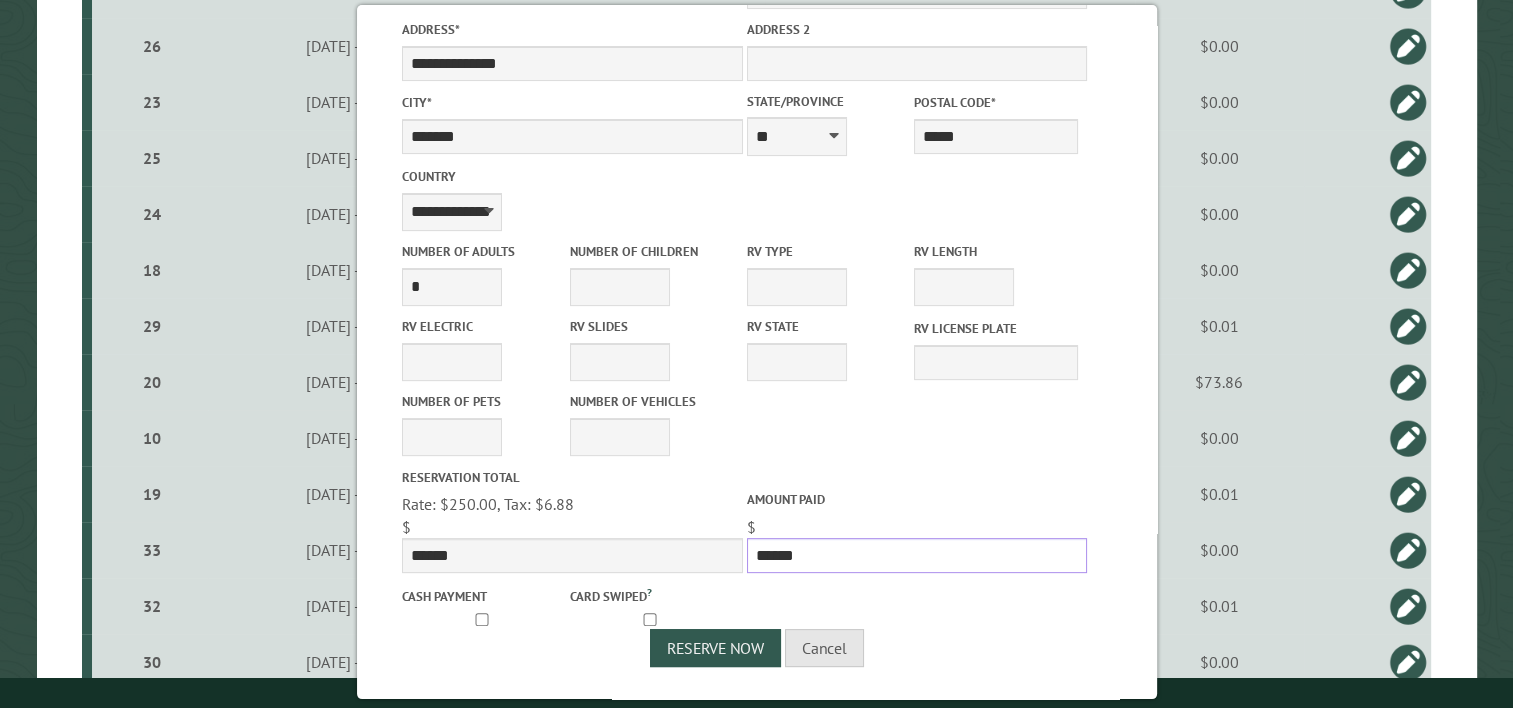 scroll, scrollTop: 1100, scrollLeft: 0, axis: vertical 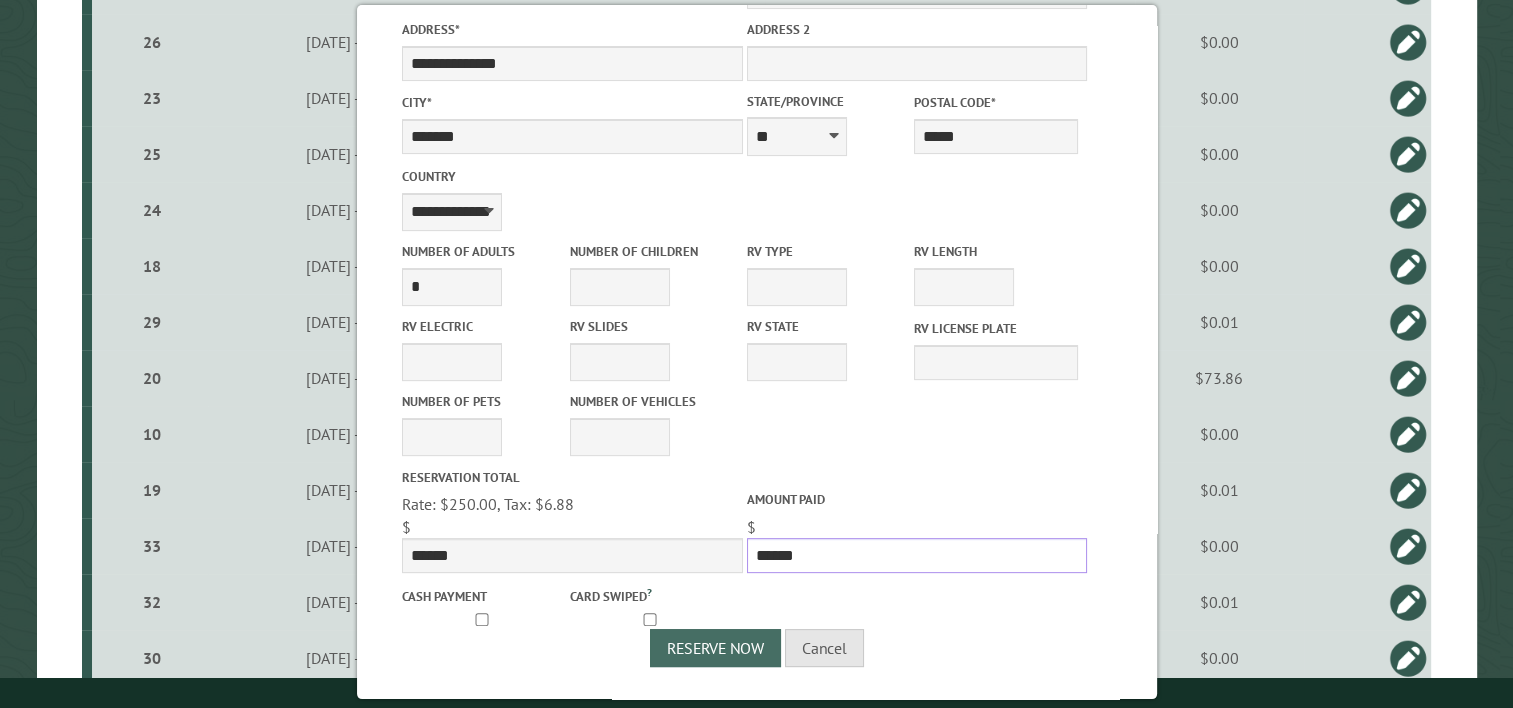 type on "******" 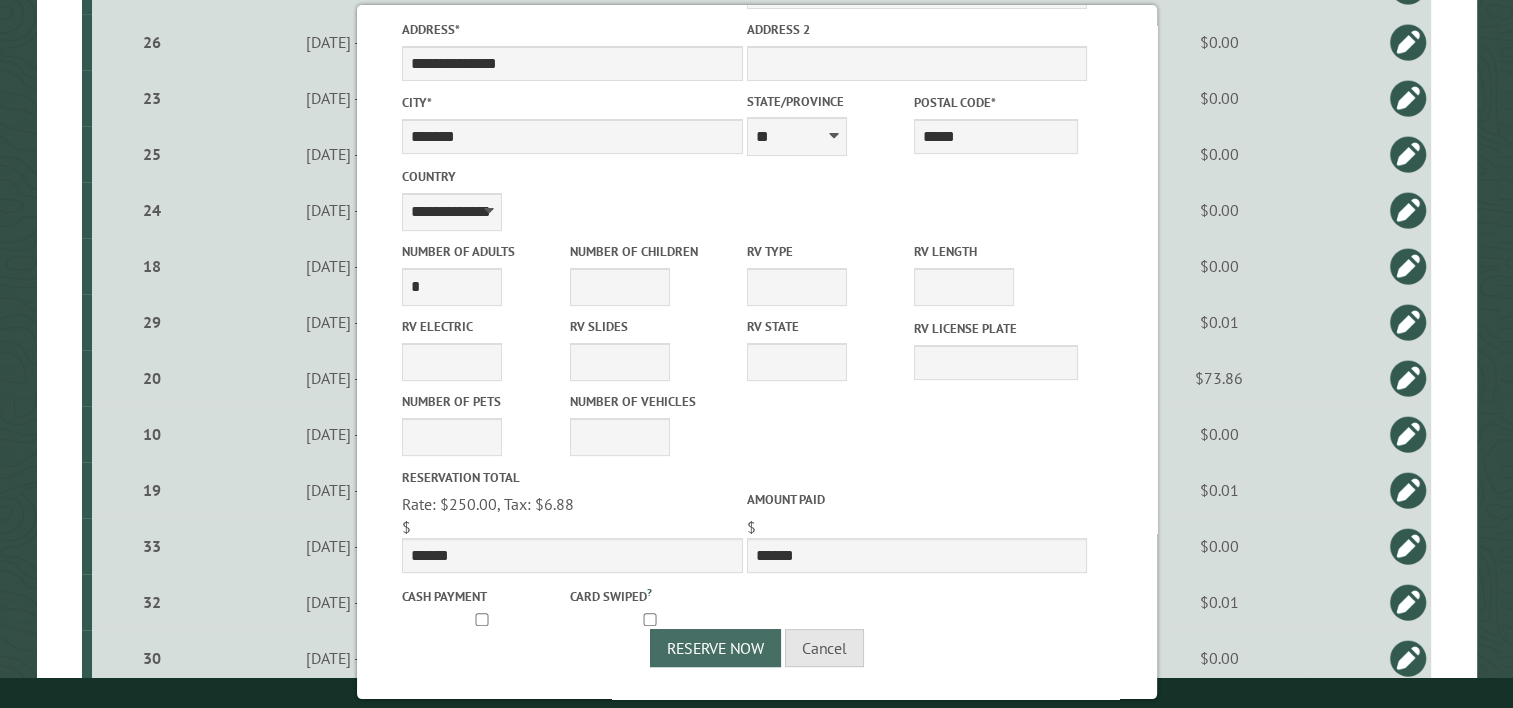 click on "Reserve Now" at bounding box center [715, 648] 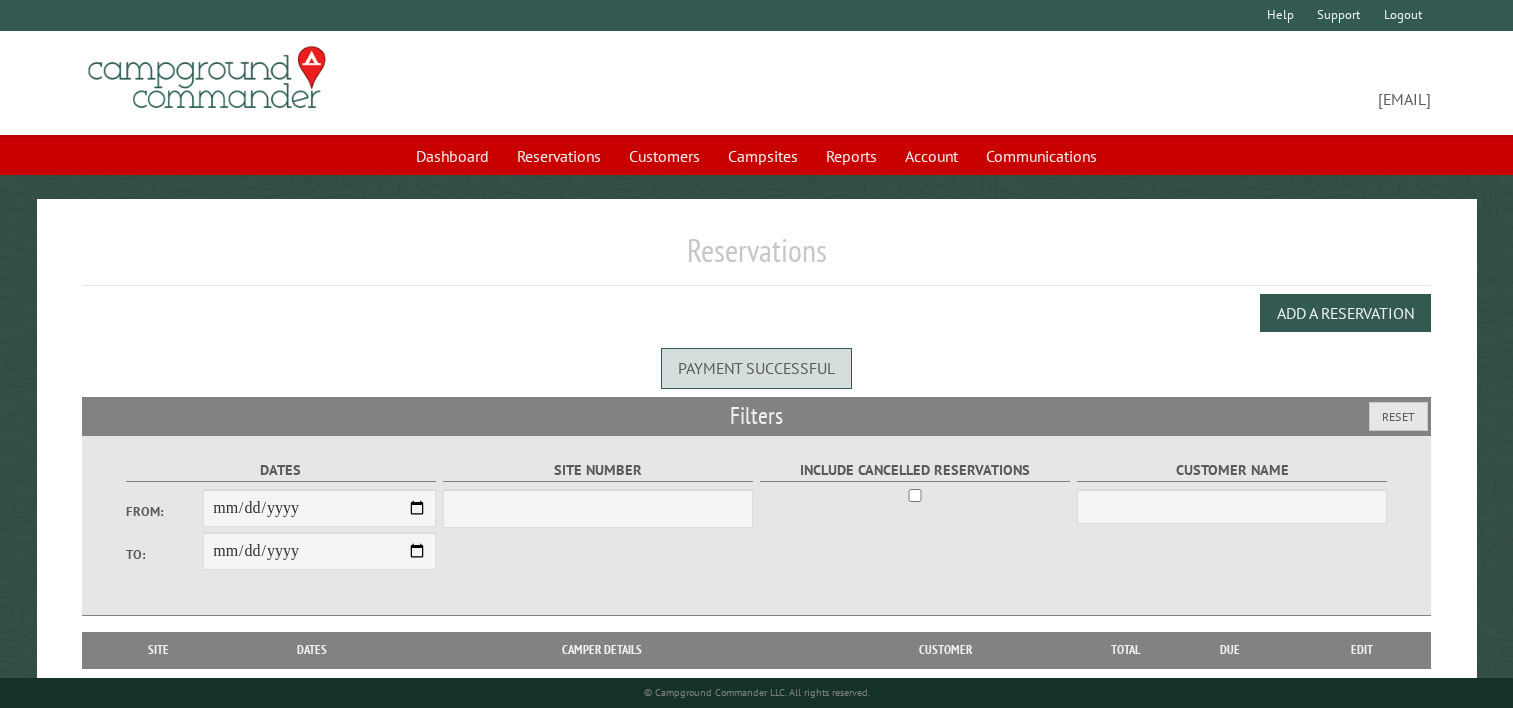 scroll, scrollTop: 0, scrollLeft: 0, axis: both 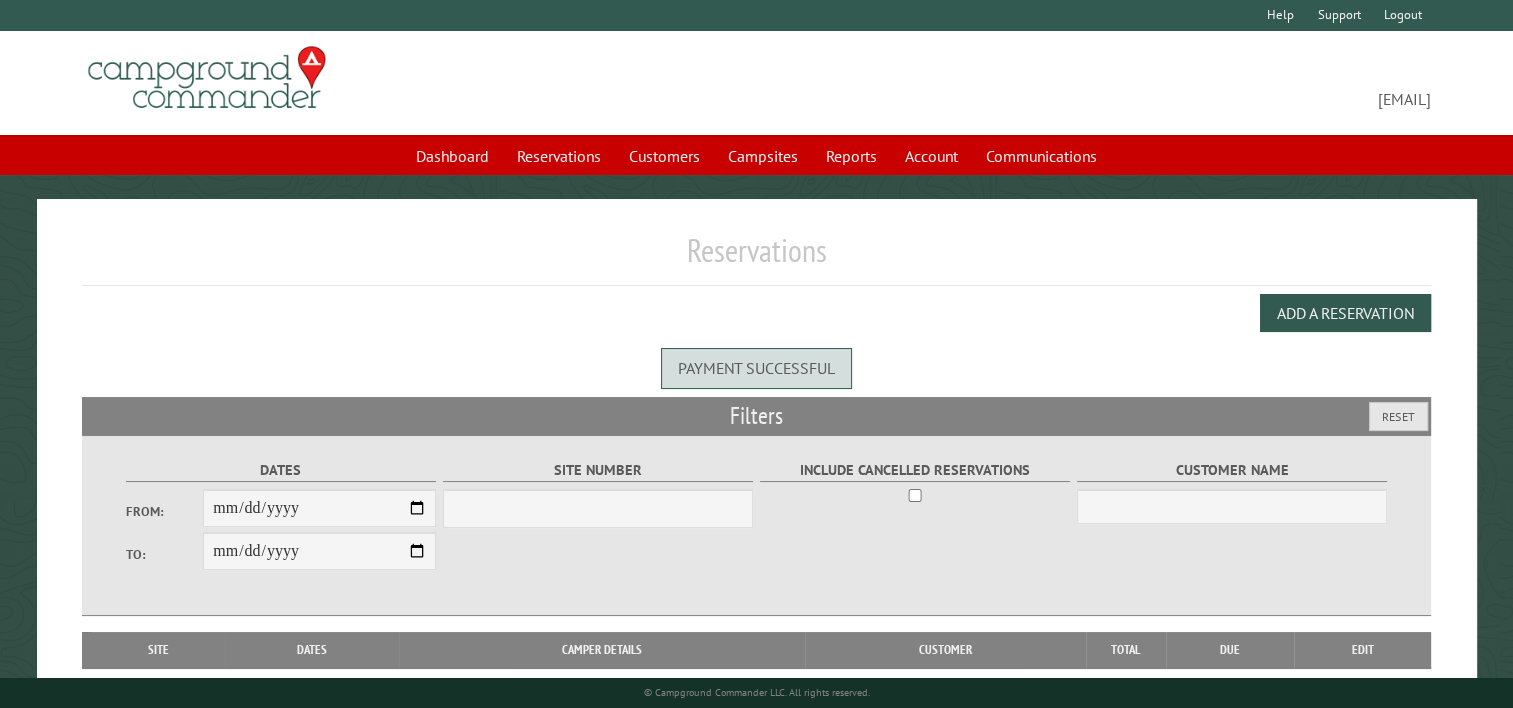 select on "***" 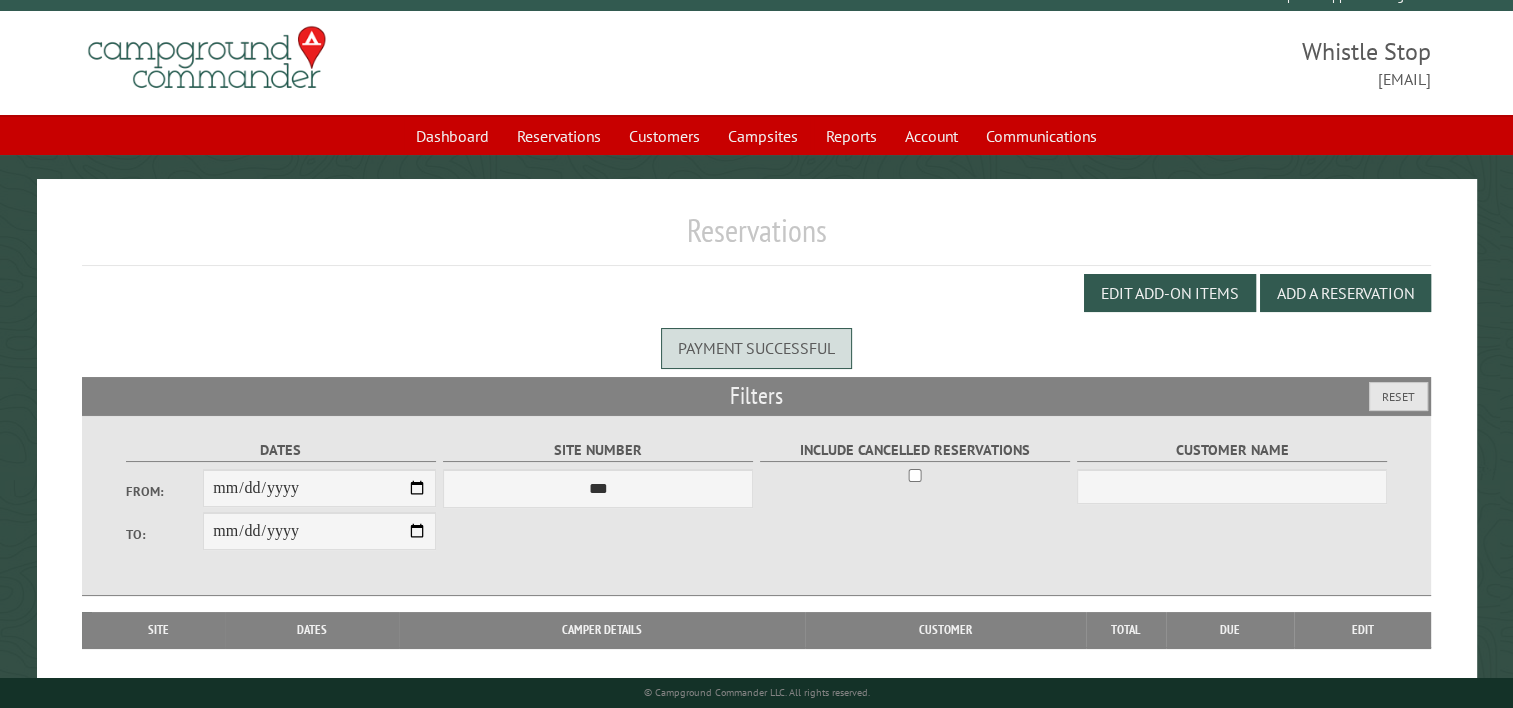 scroll, scrollTop: 104, scrollLeft: 0, axis: vertical 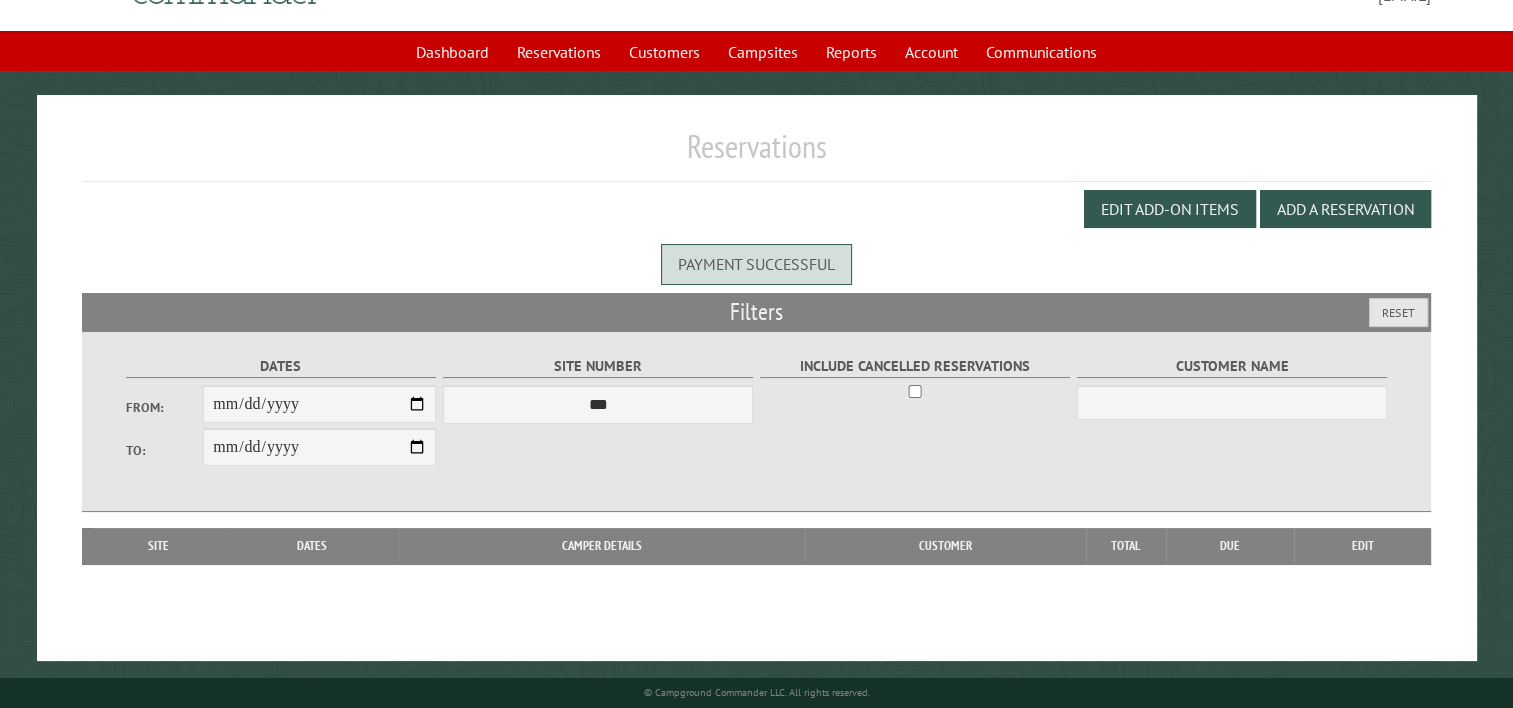 drag, startPoint x: 509, startPoint y: 220, endPoint x: 494, endPoint y: 212, distance: 17 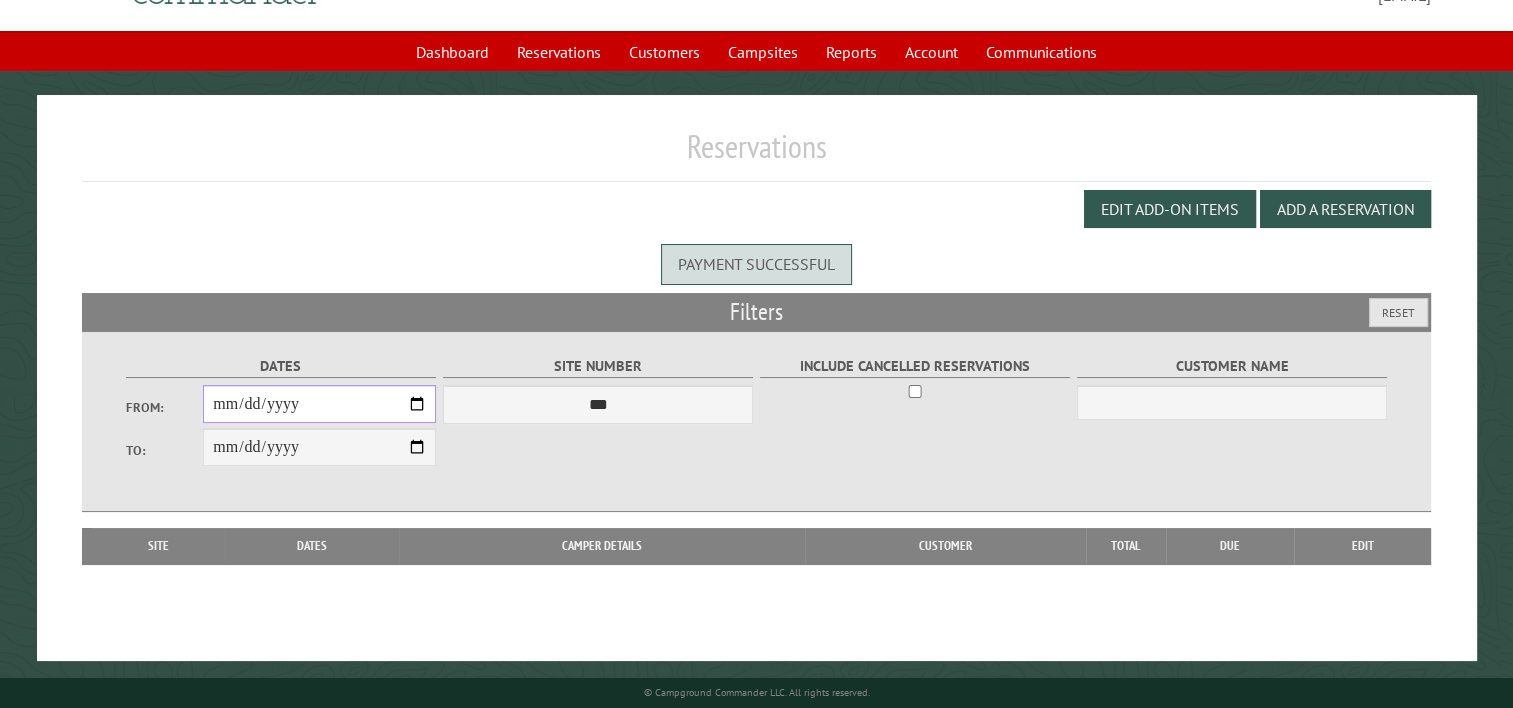click on "From:" at bounding box center [319, 404] 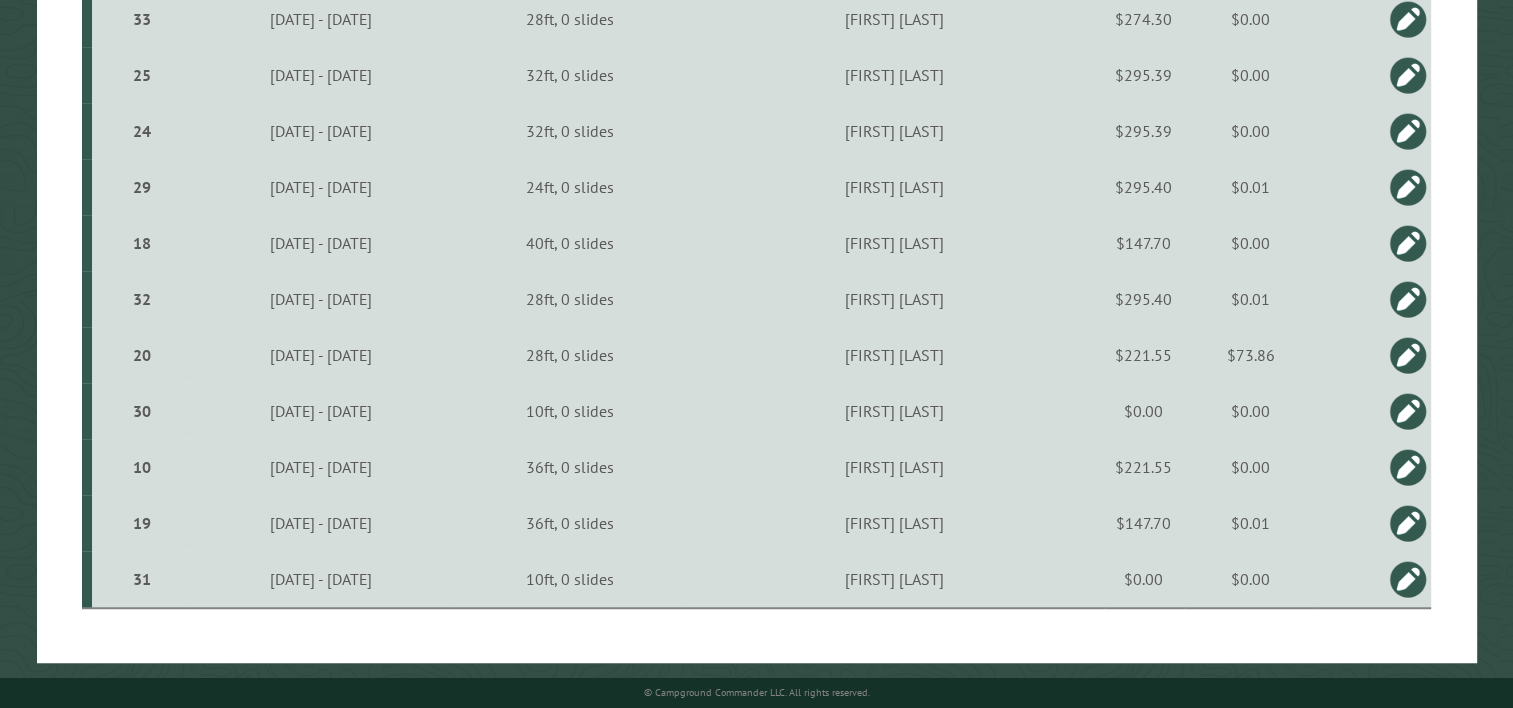scroll, scrollTop: 1297, scrollLeft: 0, axis: vertical 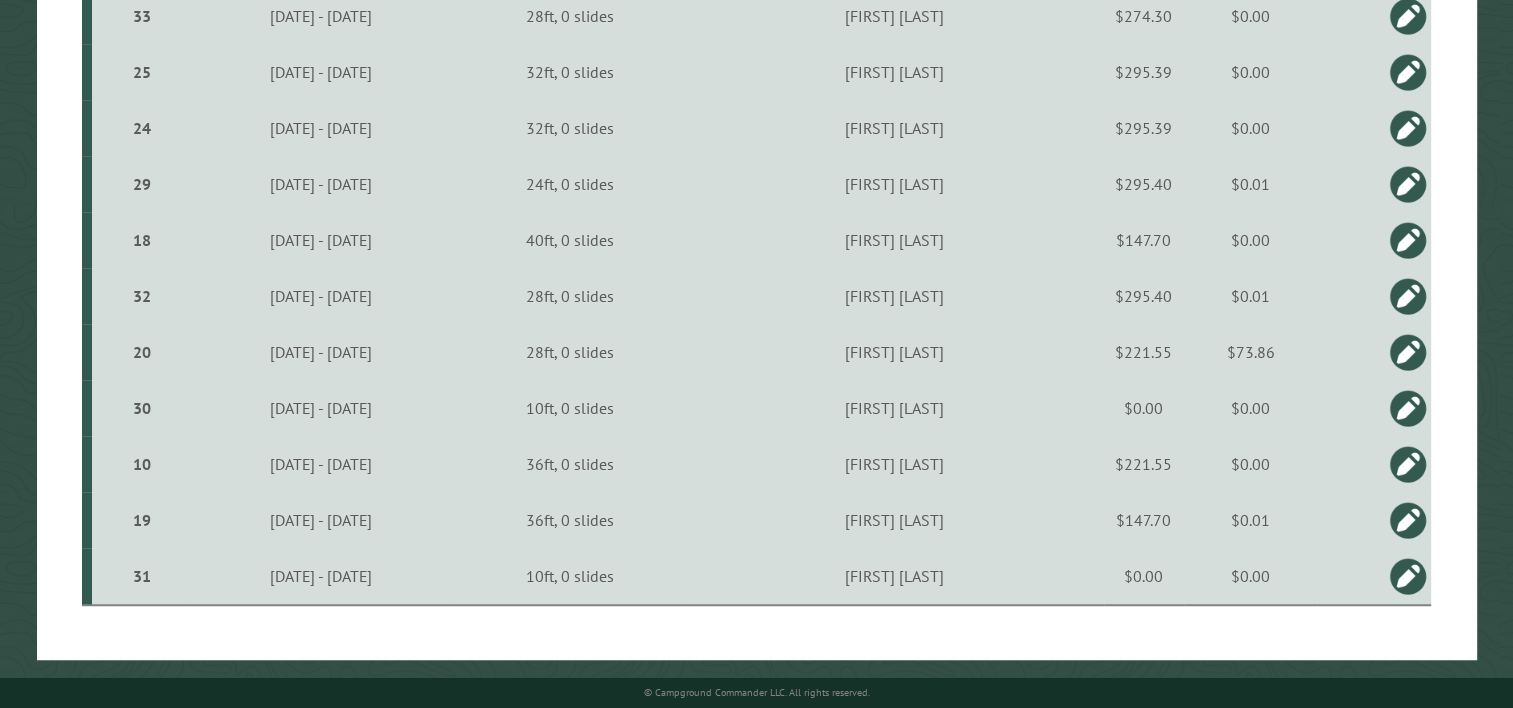 click on "$73.86" at bounding box center (1250, 352) 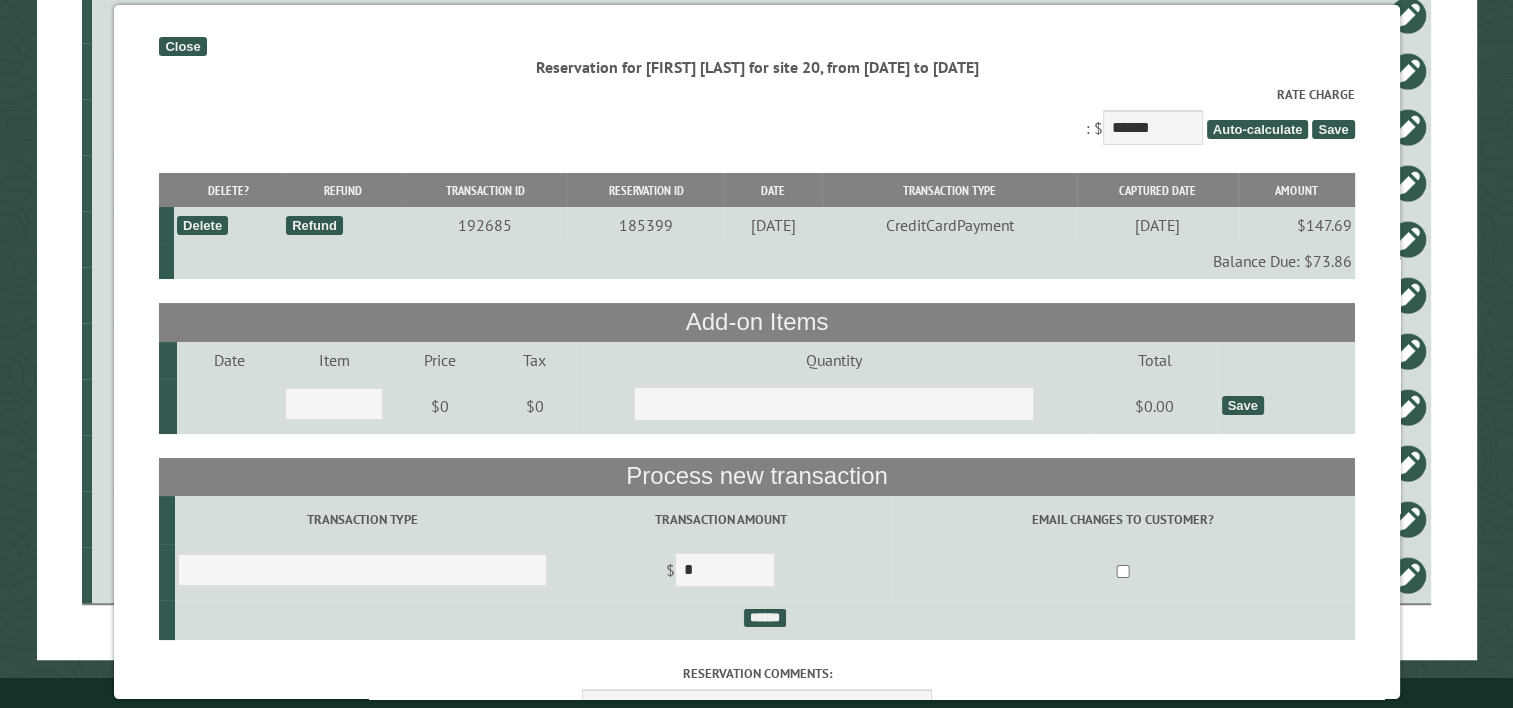 drag, startPoint x: 176, startPoint y: 41, endPoint x: 212, endPoint y: 72, distance: 47.507893 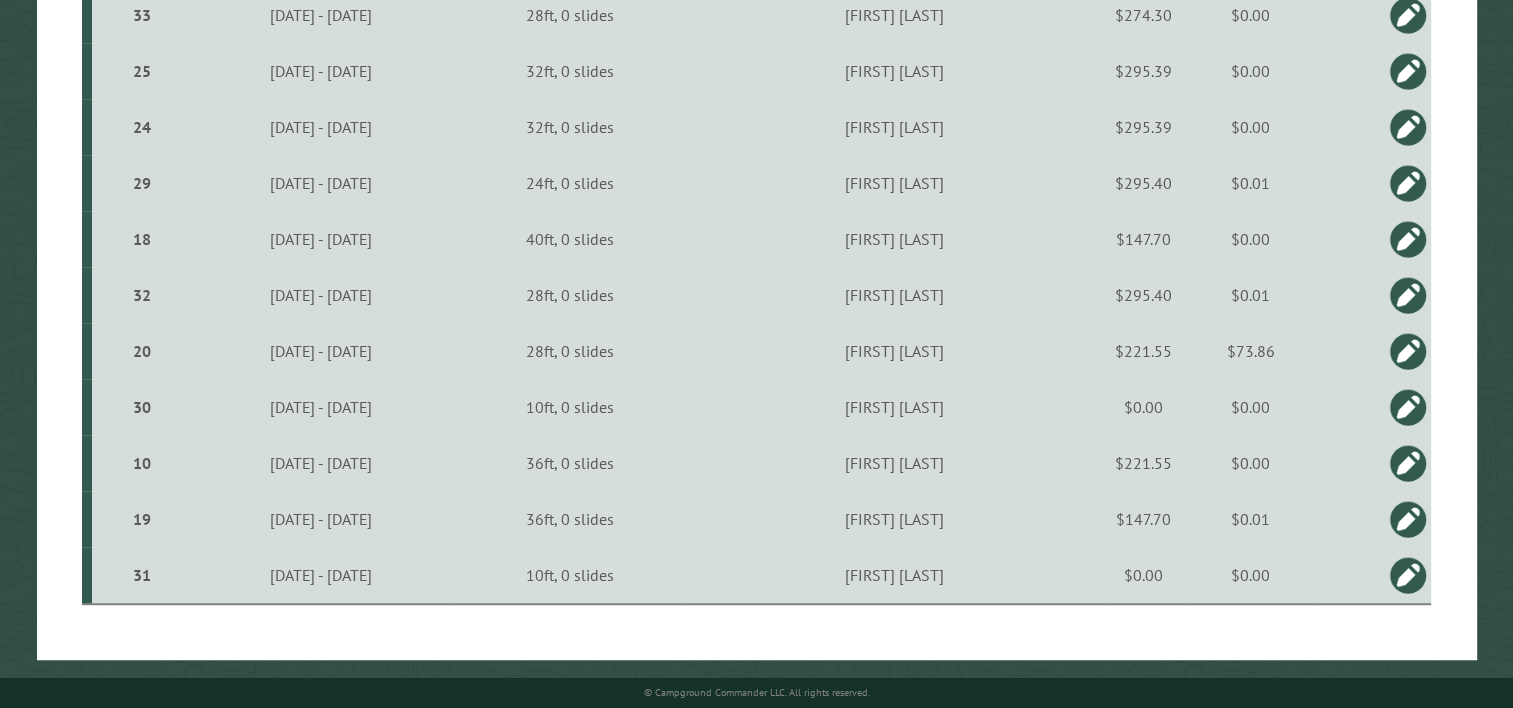 click on "$73.86" at bounding box center [1250, 351] 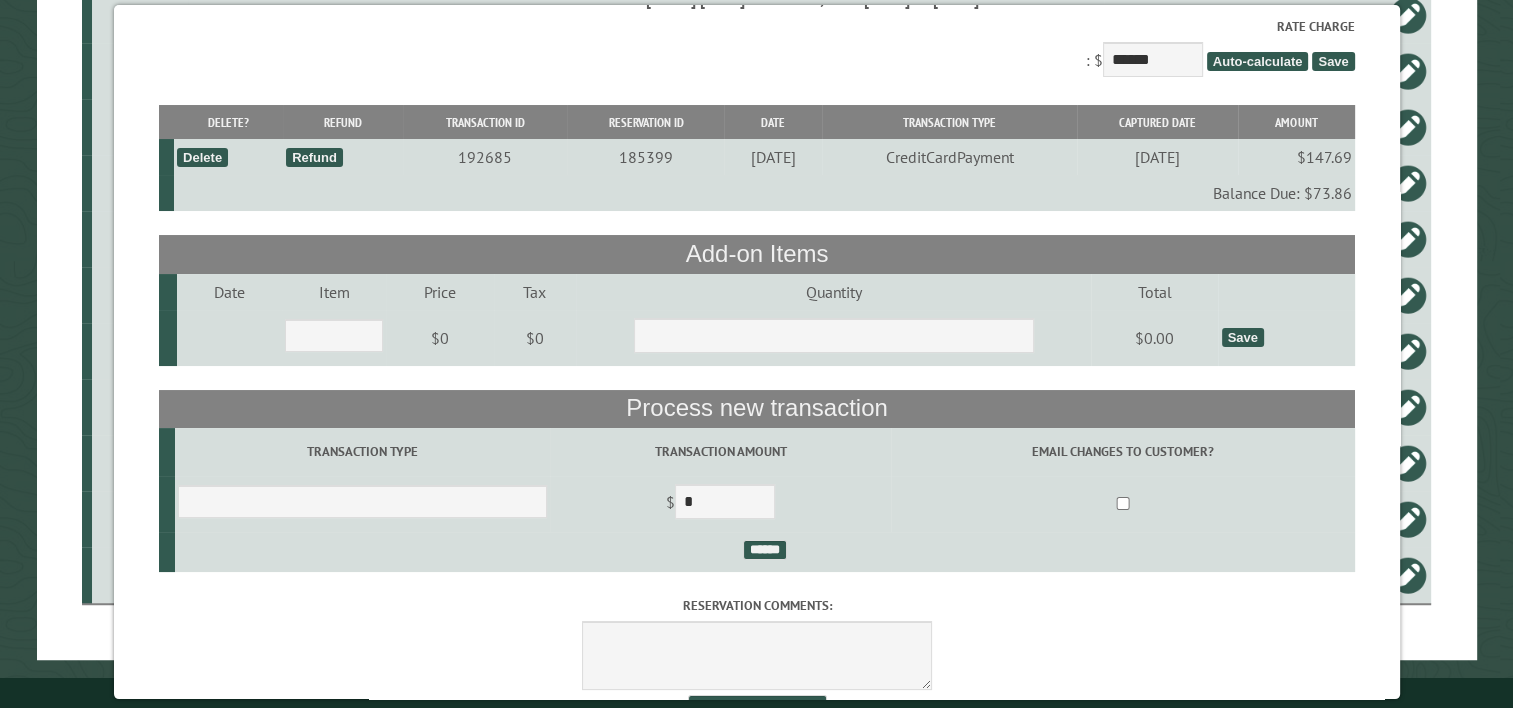 scroll, scrollTop: 144, scrollLeft: 0, axis: vertical 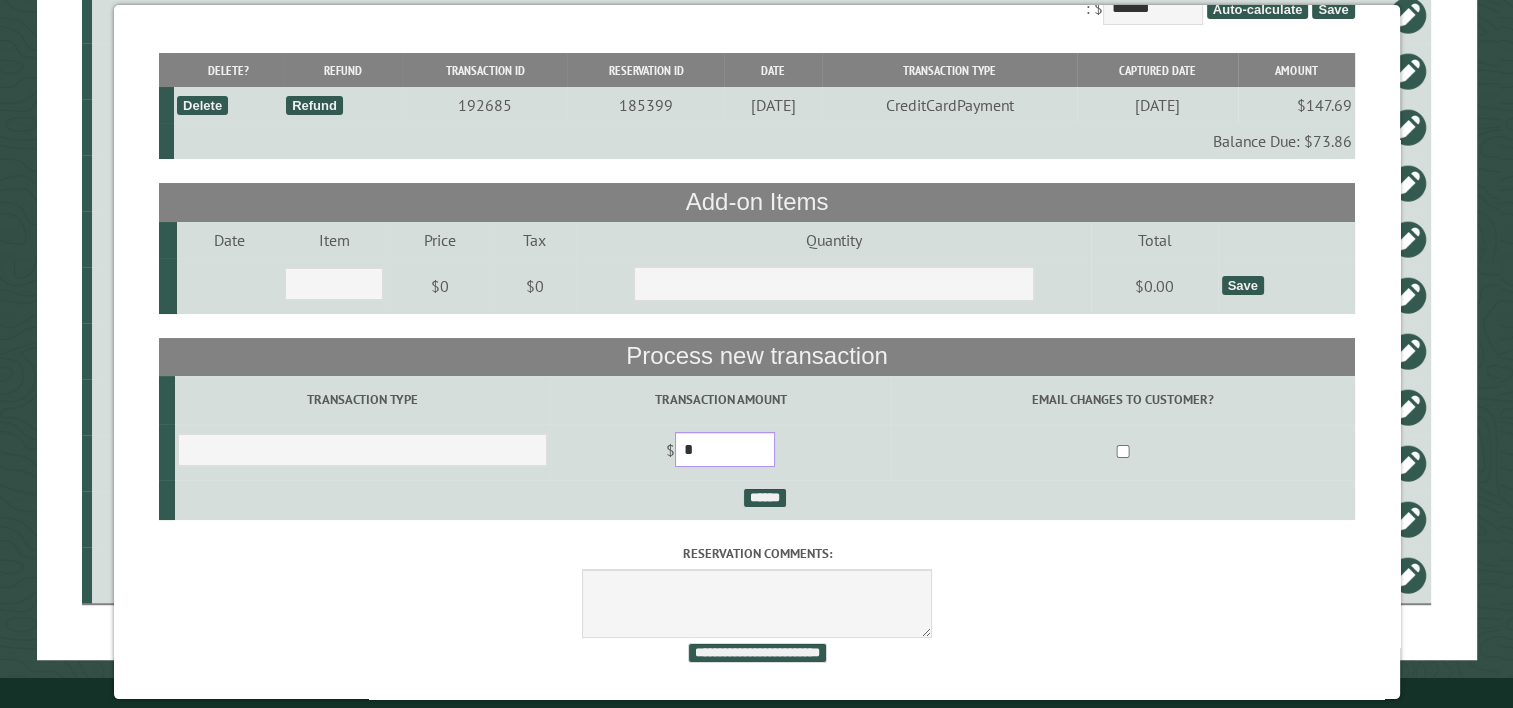 drag, startPoint x: 772, startPoint y: 440, endPoint x: 663, endPoint y: 454, distance: 109.89541 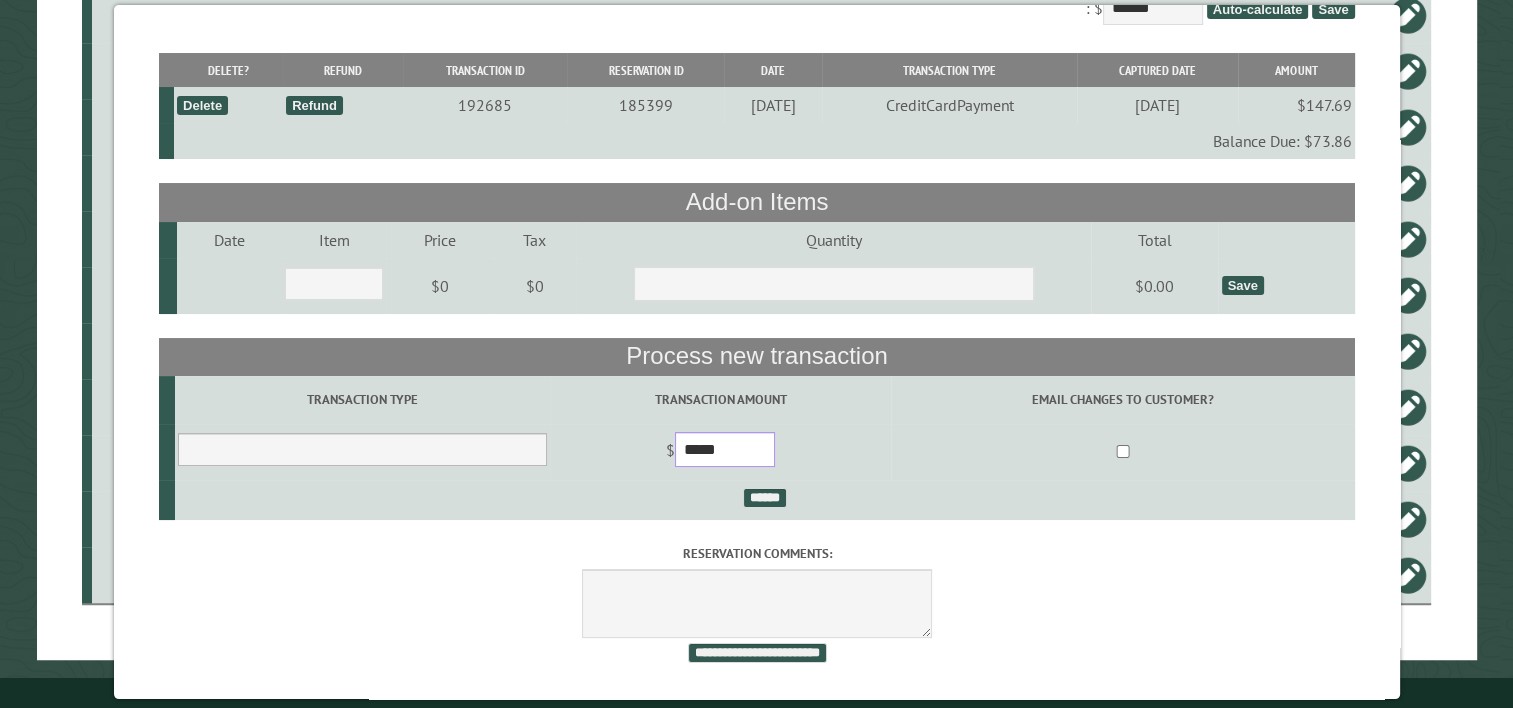 type on "*****" 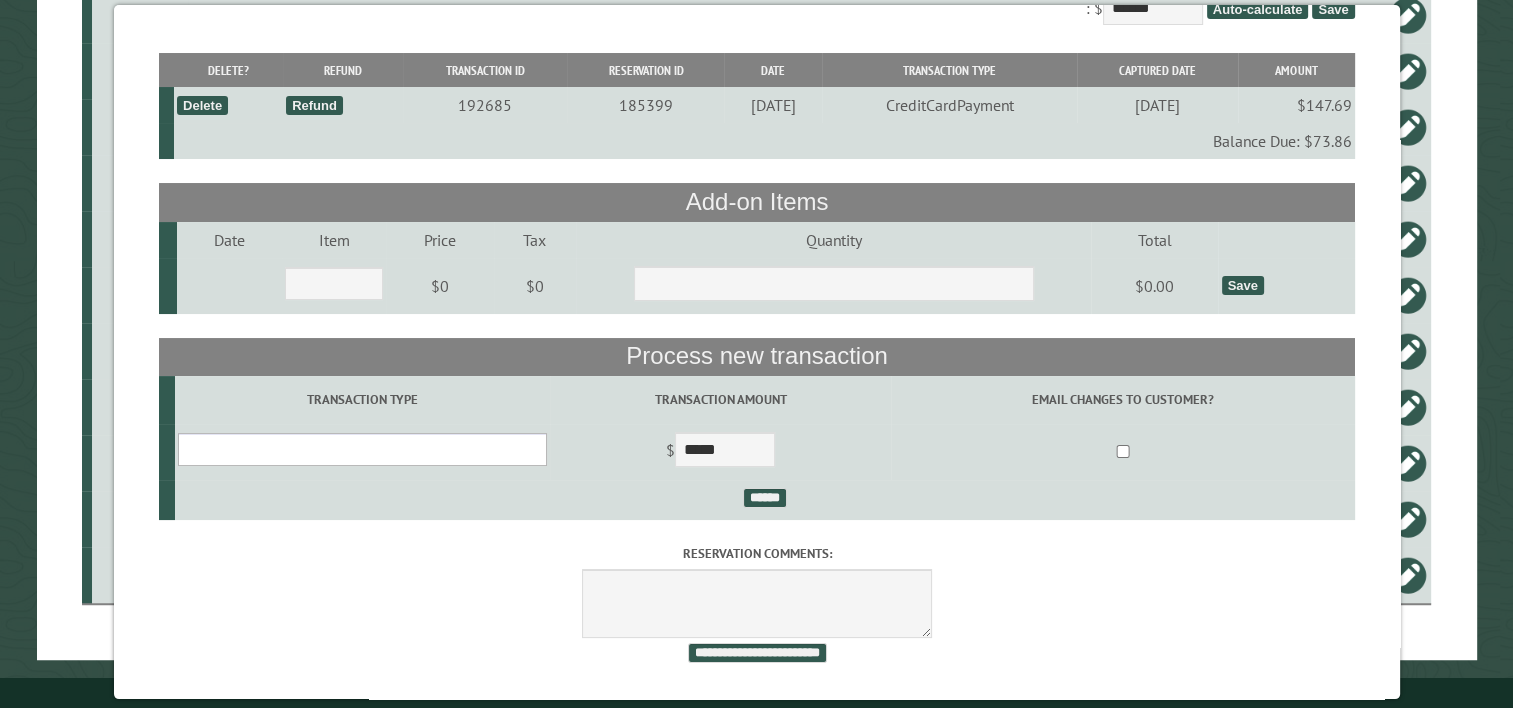 click on "**********" at bounding box center (362, 449) 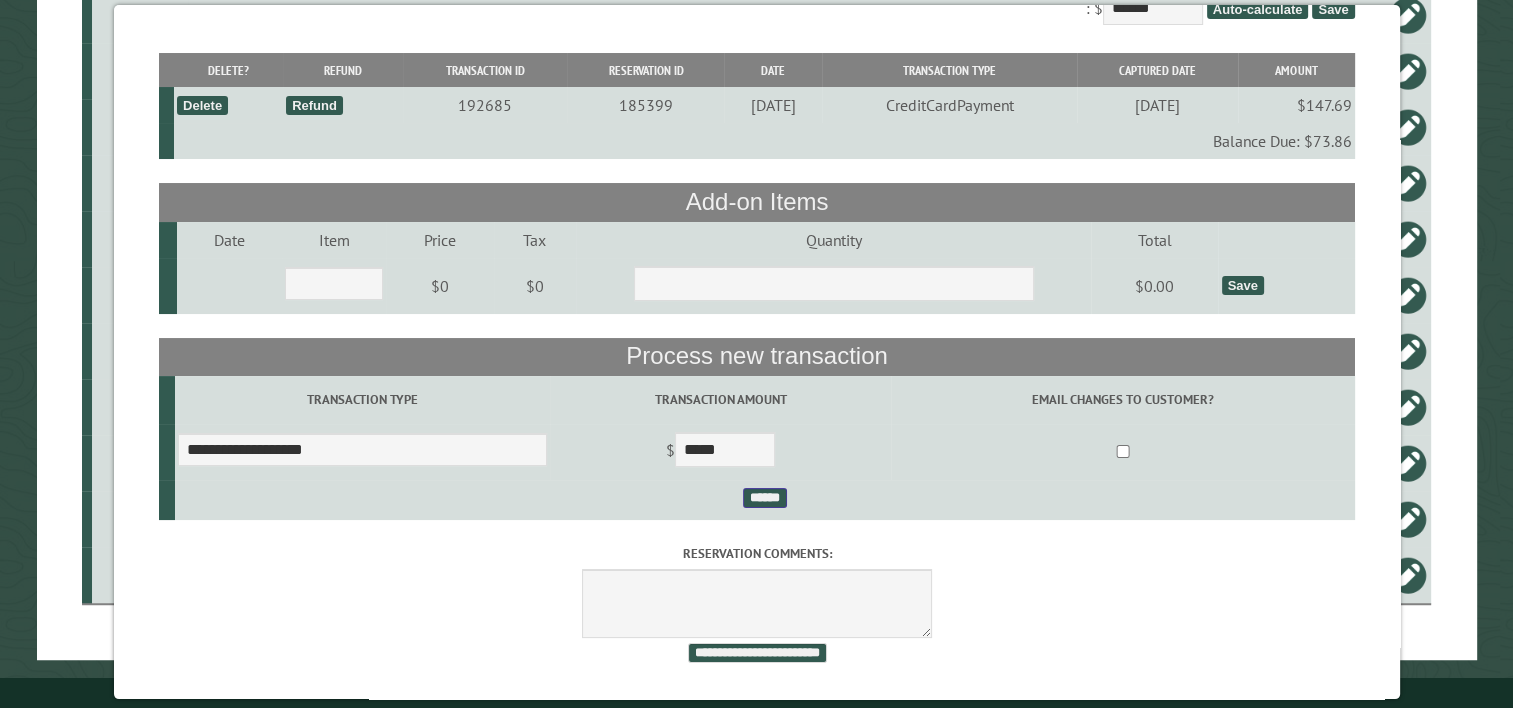 click on "******" at bounding box center (764, 498) 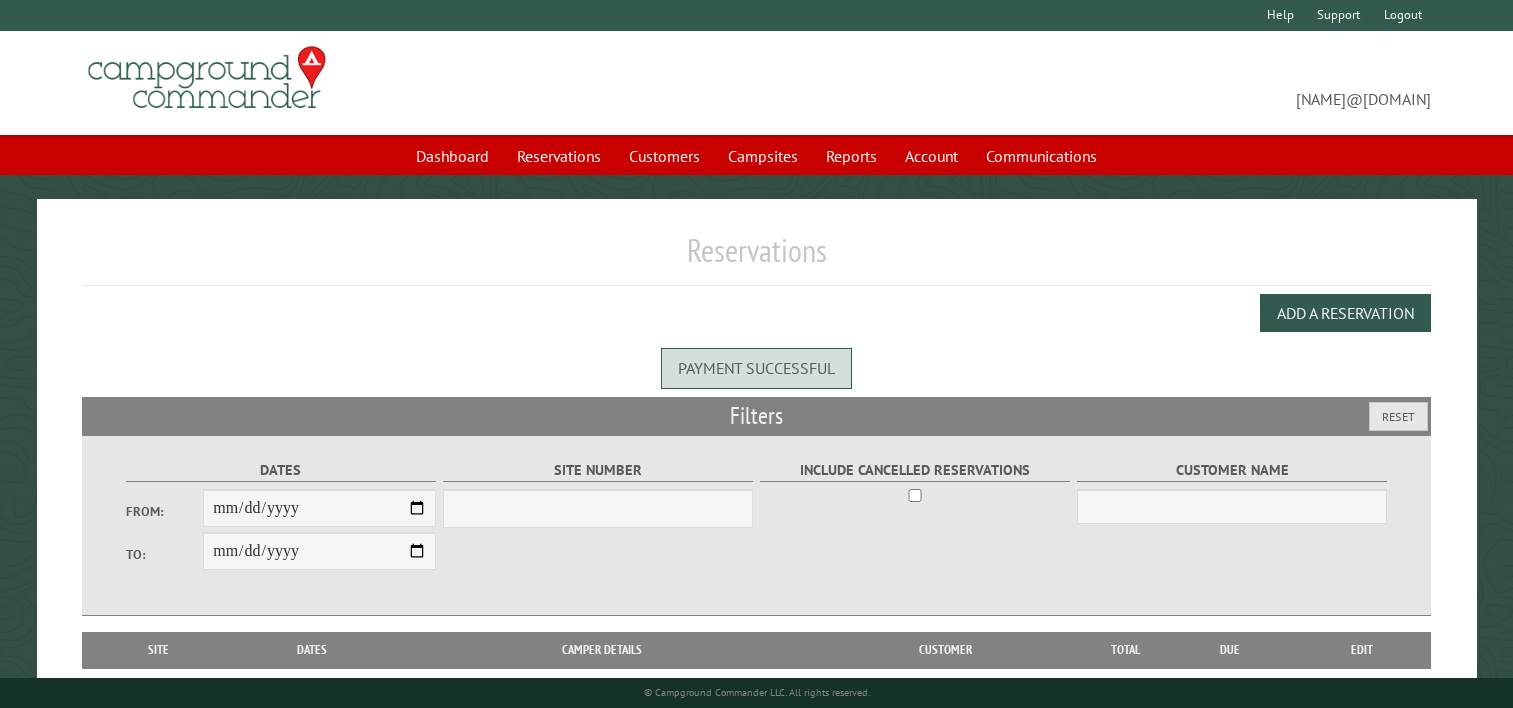 scroll, scrollTop: 0, scrollLeft: 0, axis: both 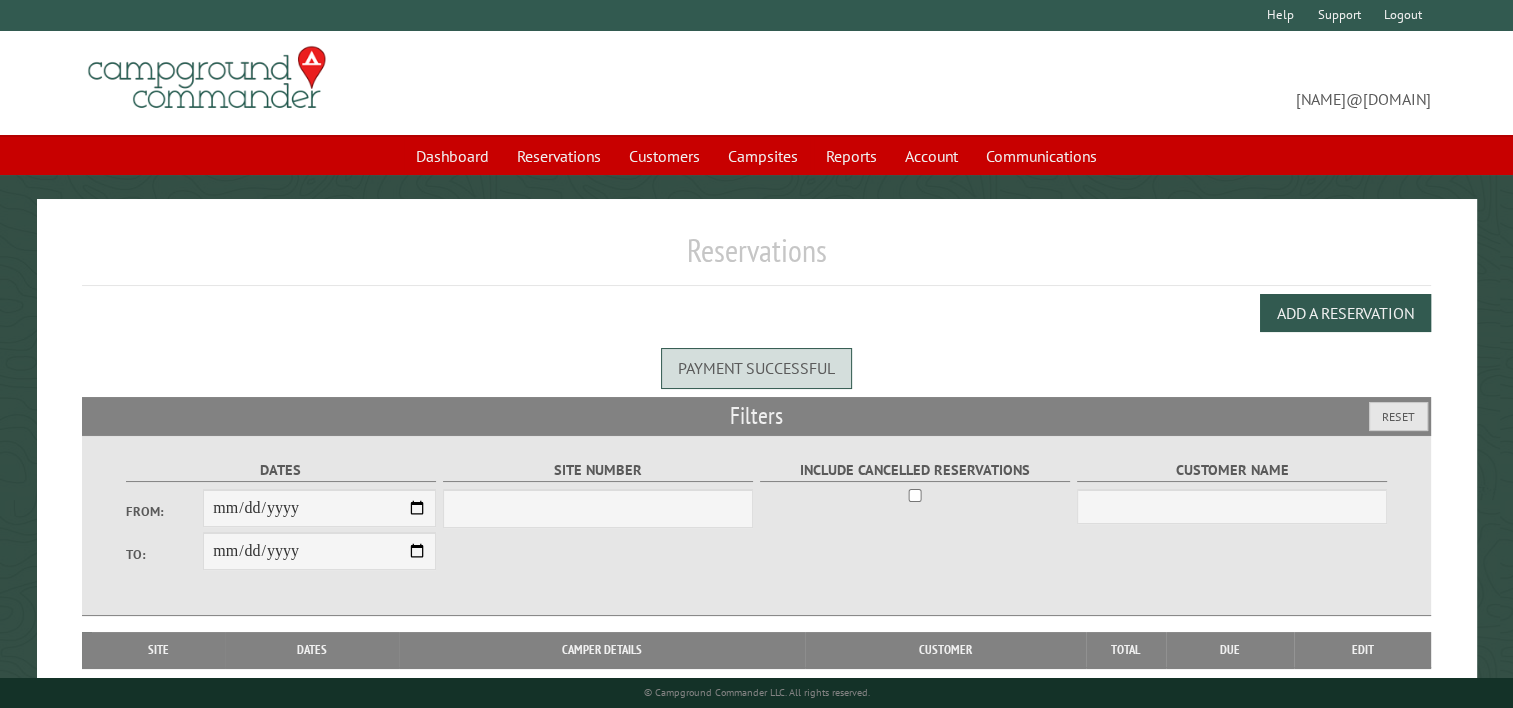 select on "***" 